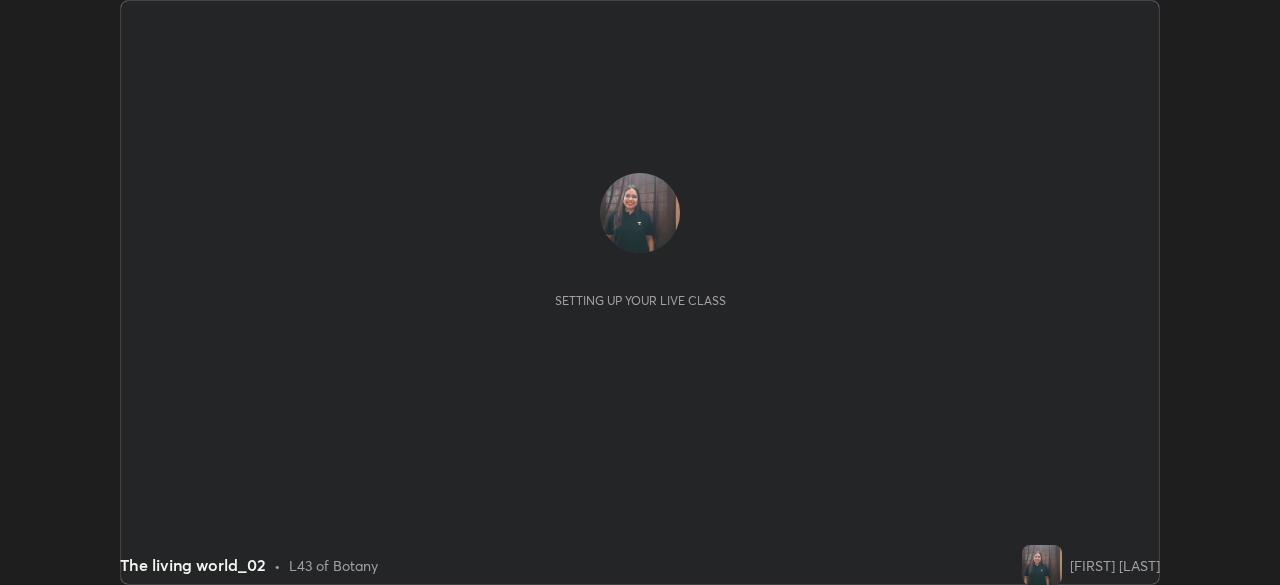 scroll, scrollTop: 0, scrollLeft: 0, axis: both 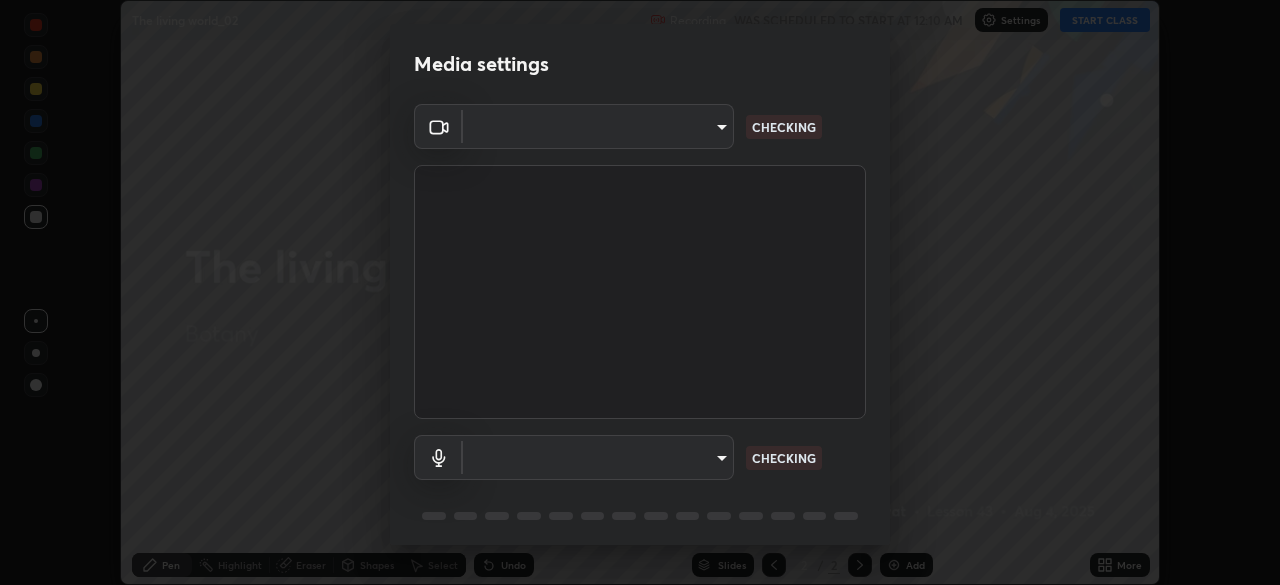 type on "d64d47ec9df49bf16df3be139c80778ada659e70263b5e9972ae33db9fa5459d" 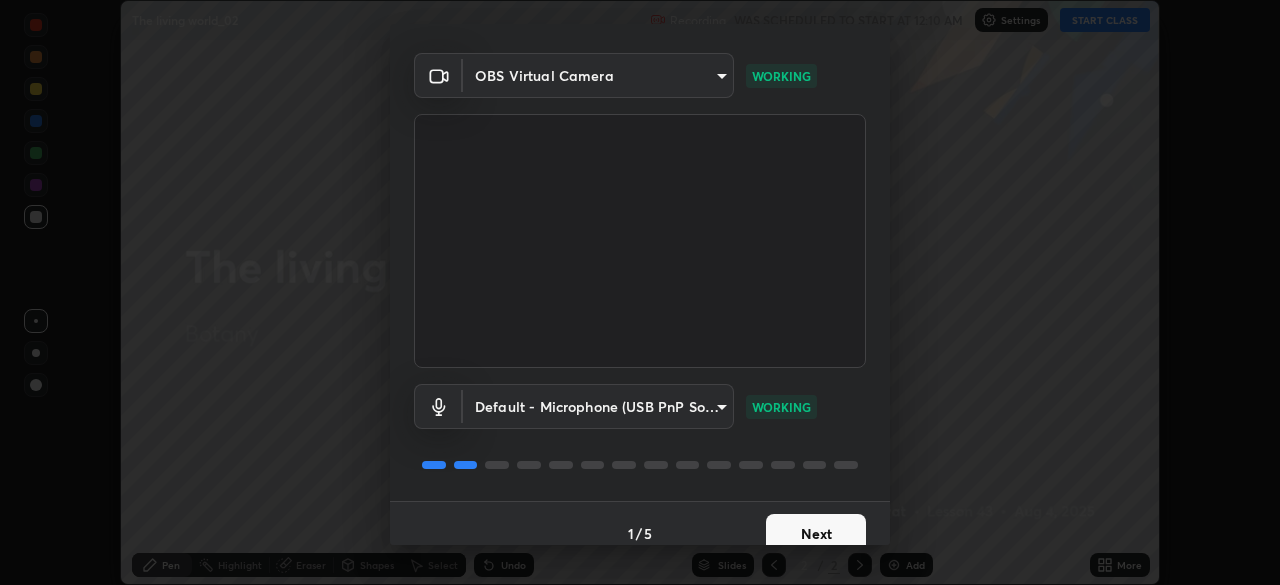 scroll, scrollTop: 71, scrollLeft: 0, axis: vertical 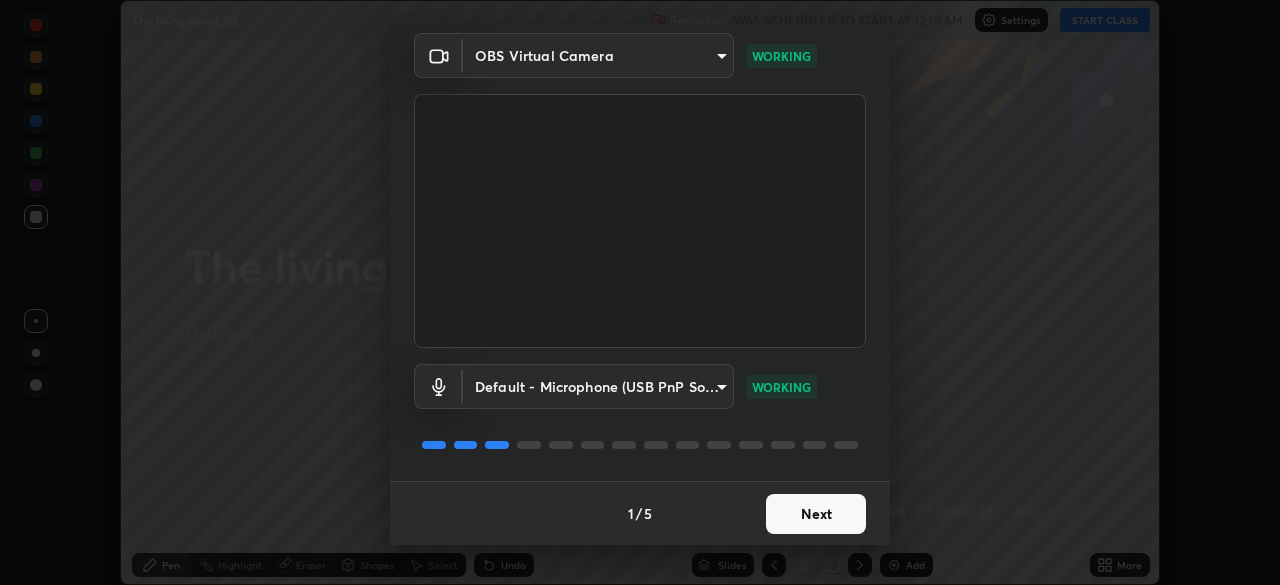 click on "Next" at bounding box center [816, 514] 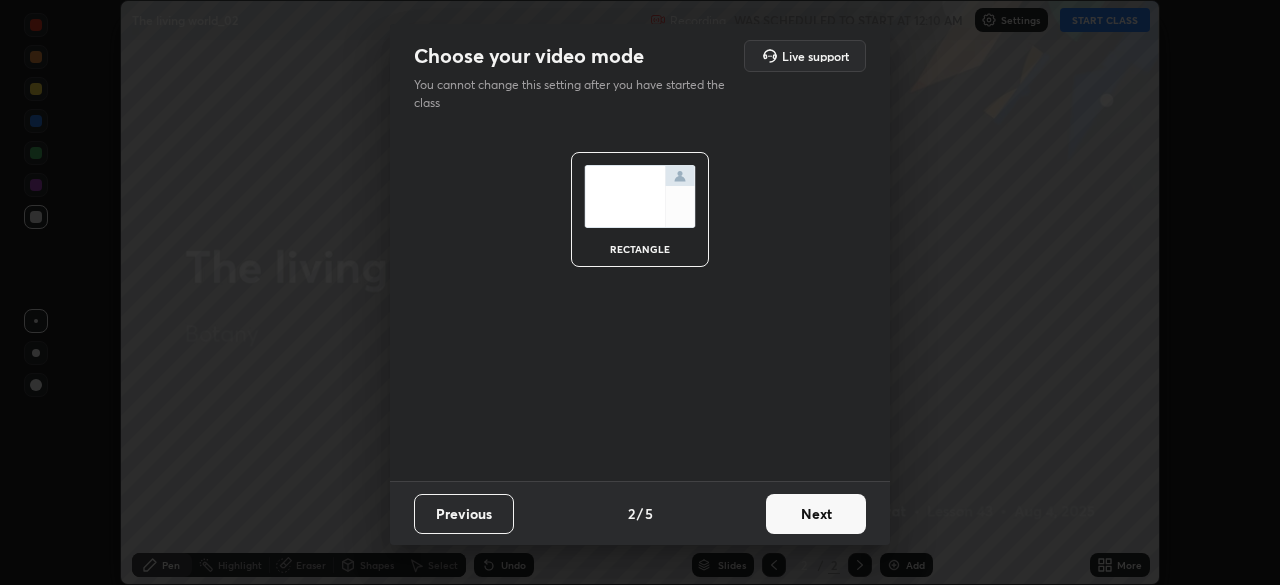 click on "Next" at bounding box center [816, 514] 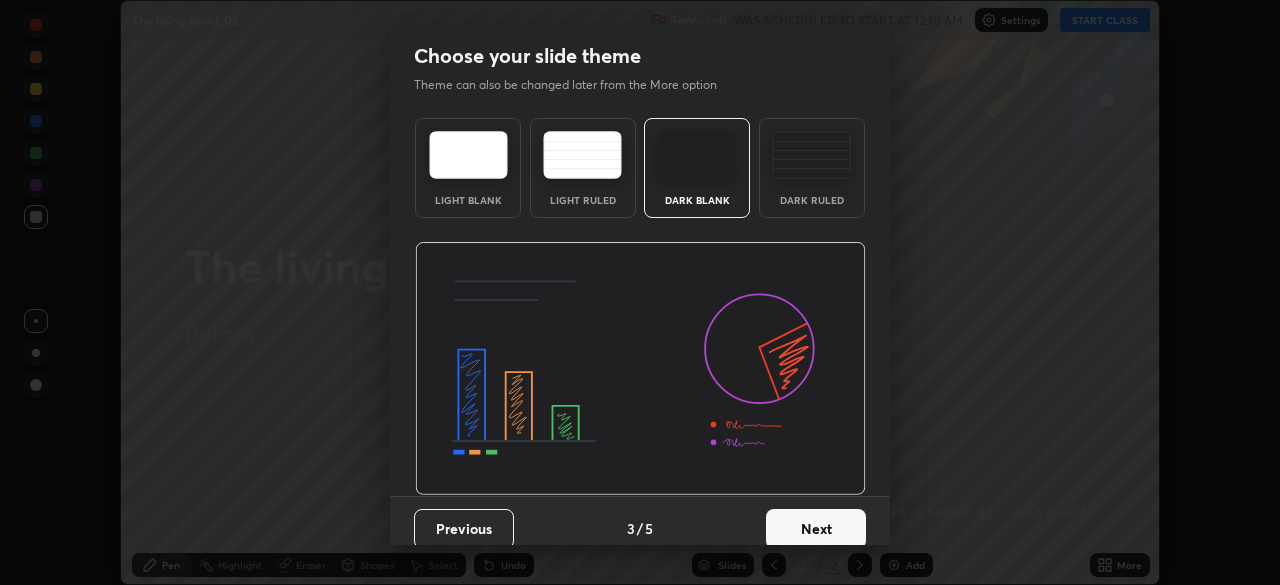 scroll, scrollTop: 15, scrollLeft: 0, axis: vertical 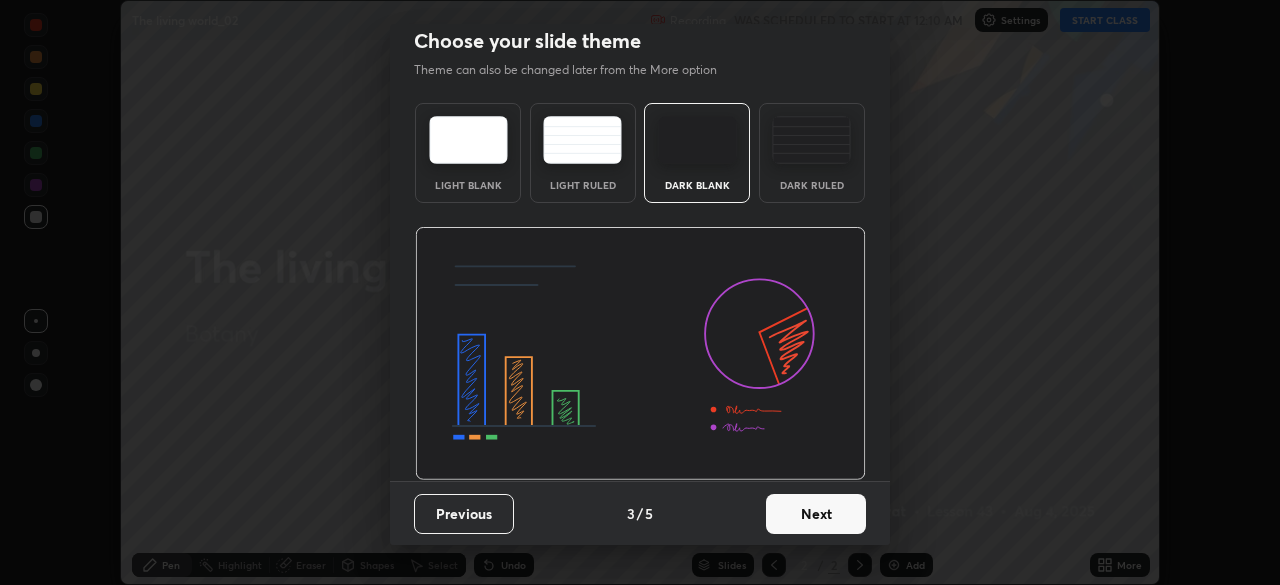 click on "Next" at bounding box center [816, 514] 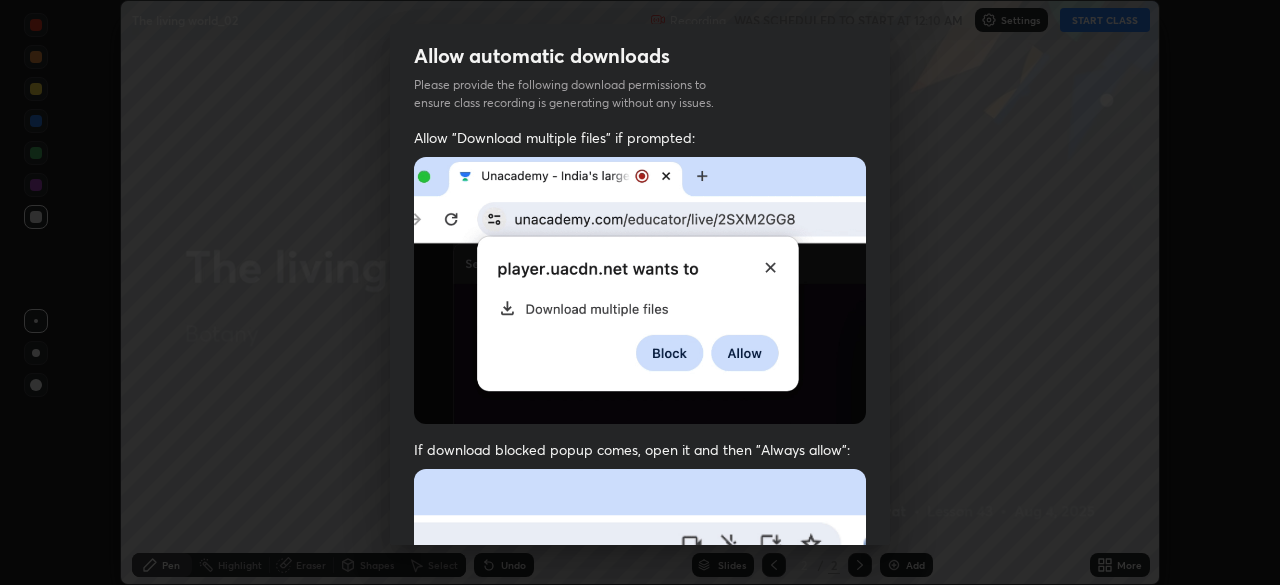 scroll, scrollTop: 47, scrollLeft: 0, axis: vertical 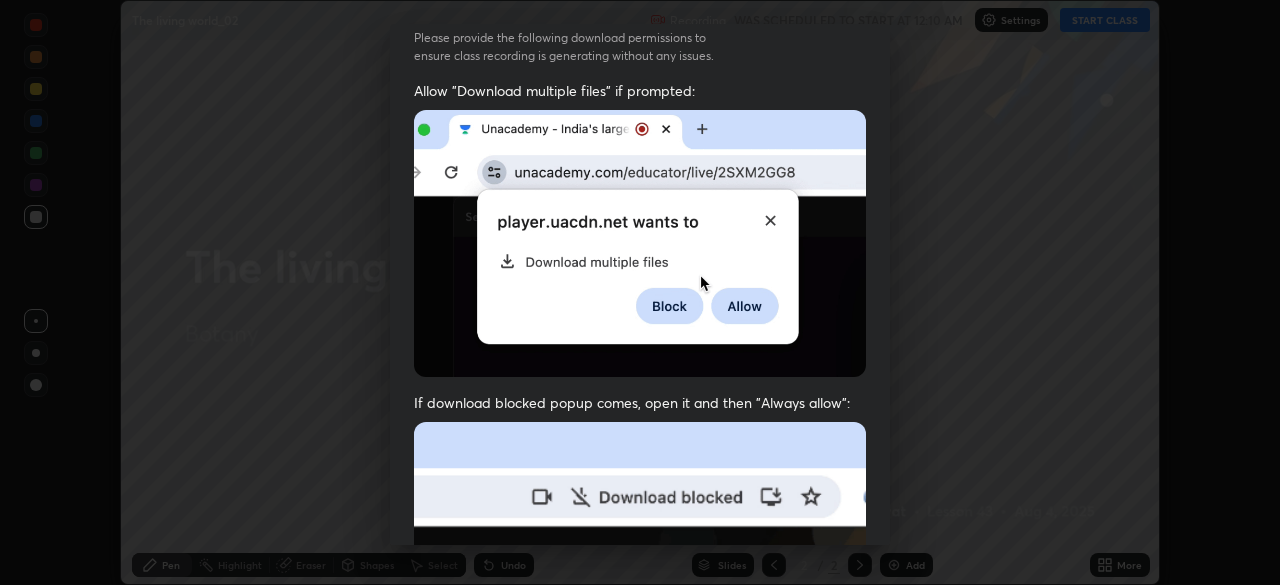click at bounding box center [640, 243] 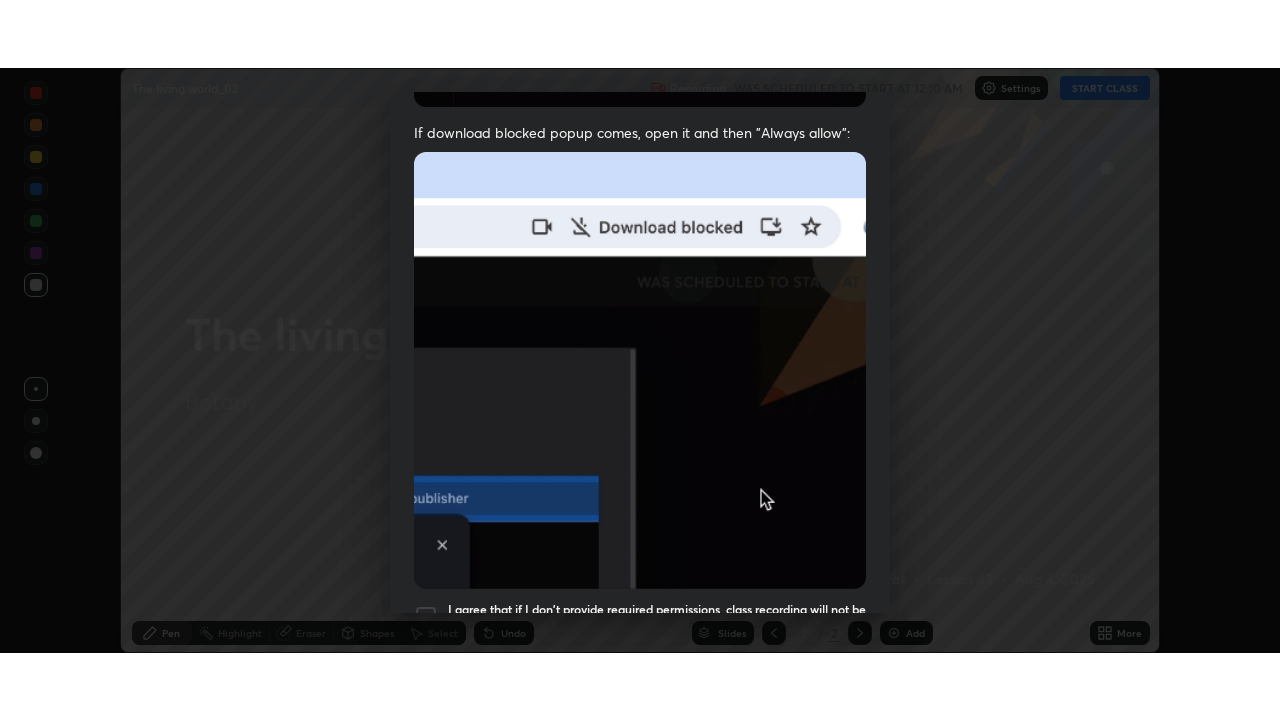scroll, scrollTop: 479, scrollLeft: 0, axis: vertical 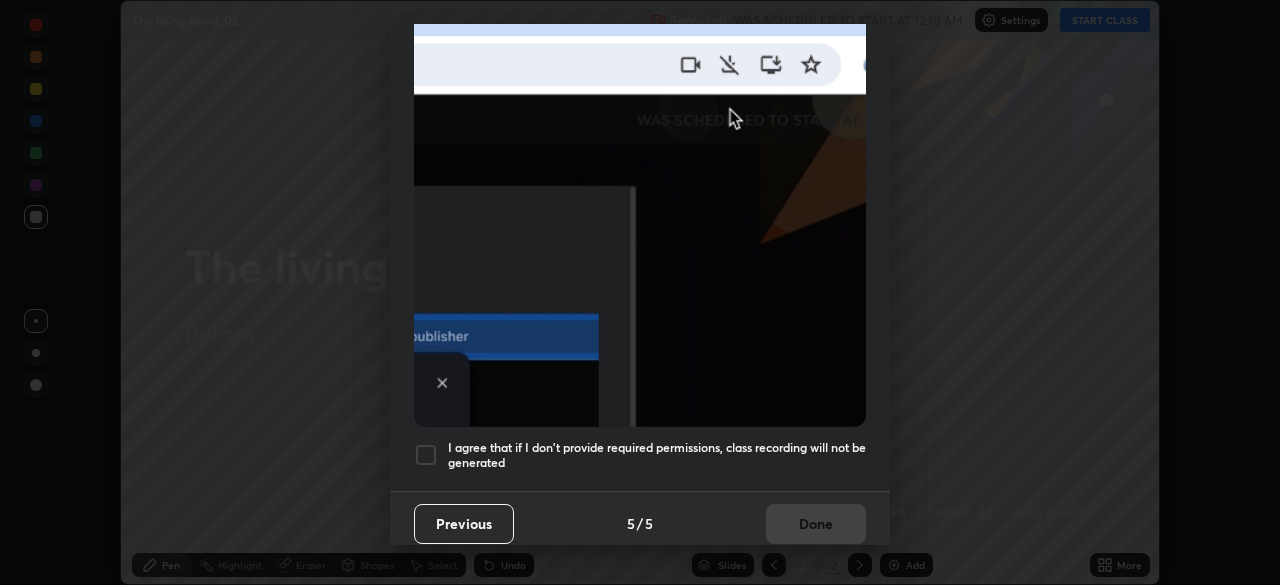 click at bounding box center [426, 455] 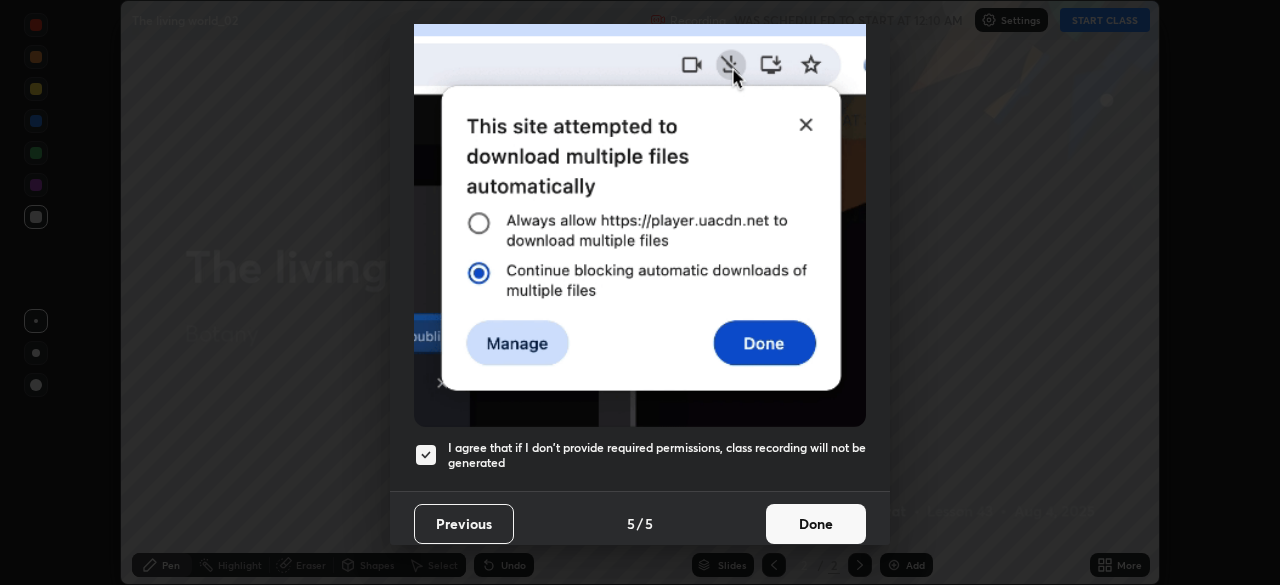 click on "Done" at bounding box center (816, 524) 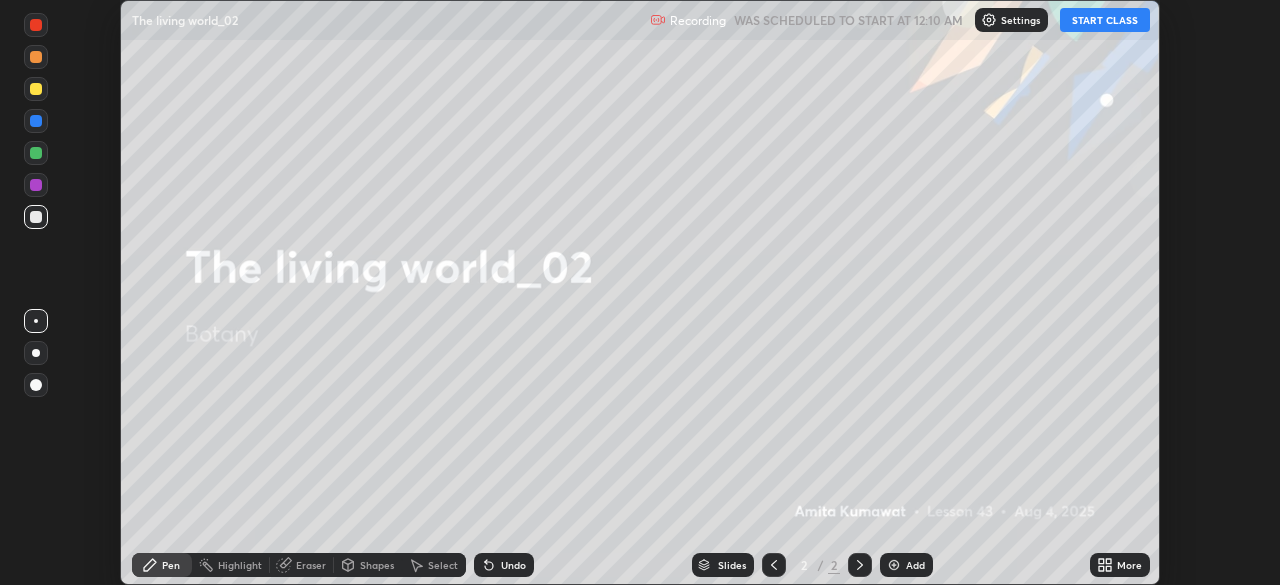 click on "START CLASS" at bounding box center (1105, 20) 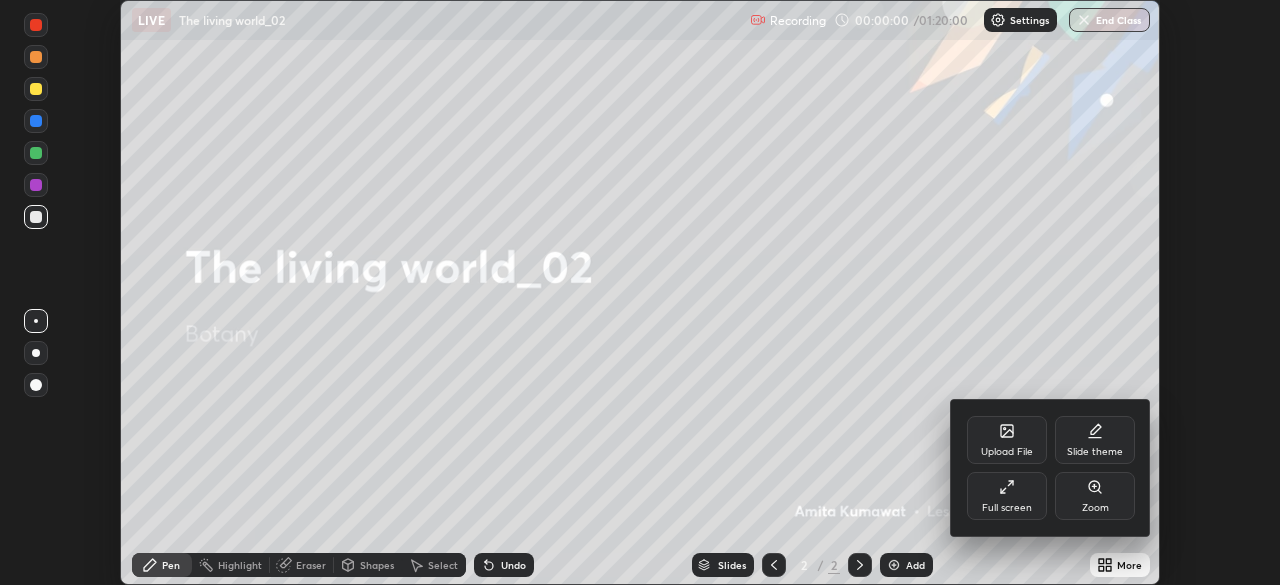 click on "Full screen" at bounding box center (1007, 496) 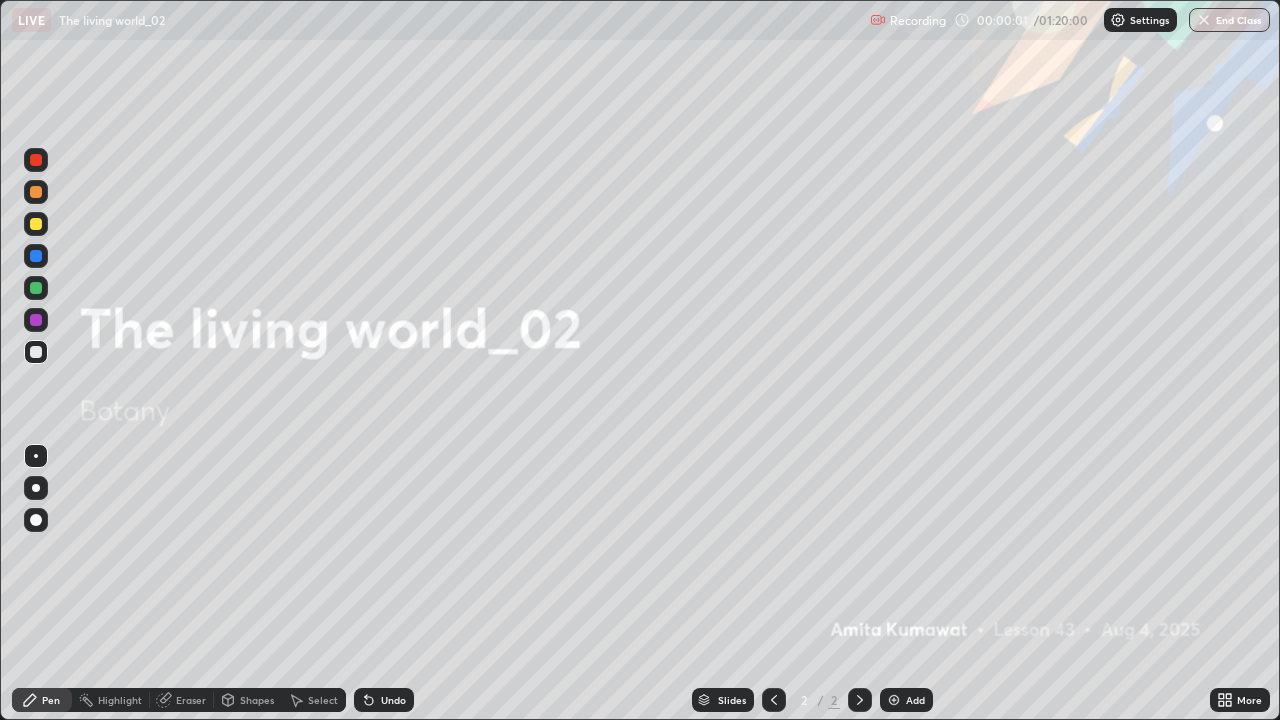 scroll, scrollTop: 99280, scrollLeft: 98720, axis: both 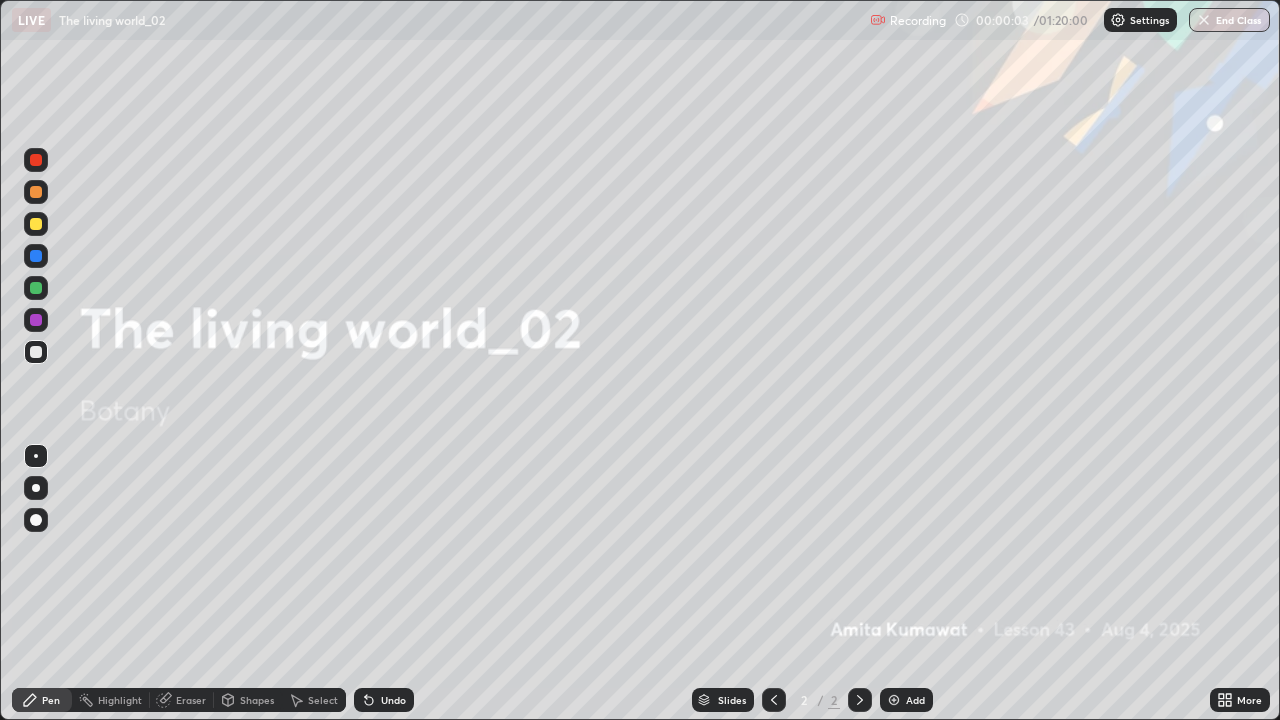 click on "Add" at bounding box center [906, 700] 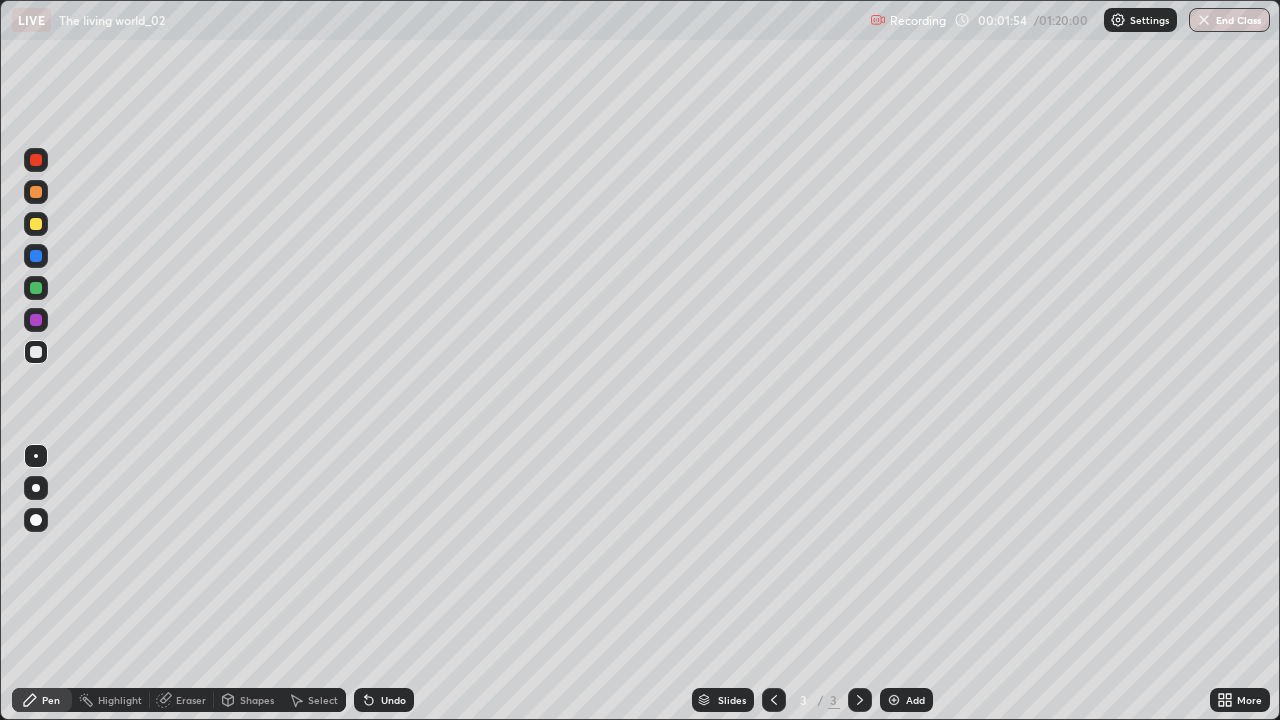click at bounding box center [36, 488] 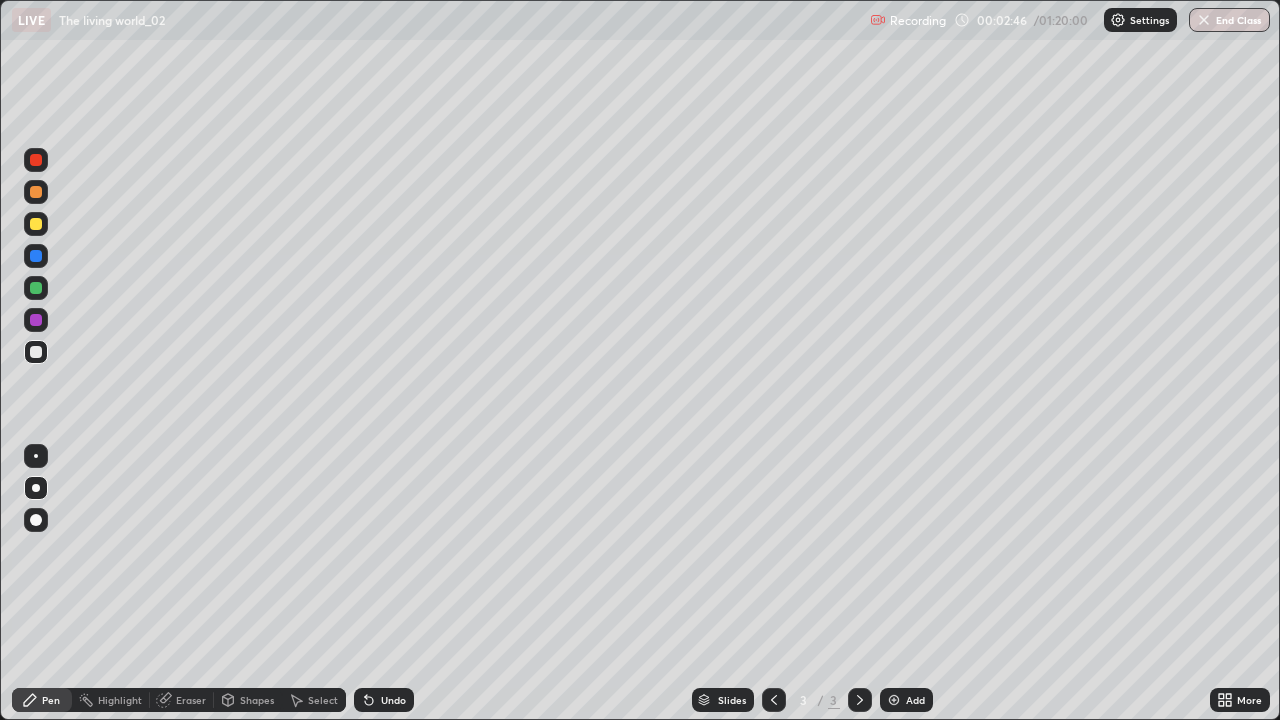click at bounding box center (36, 352) 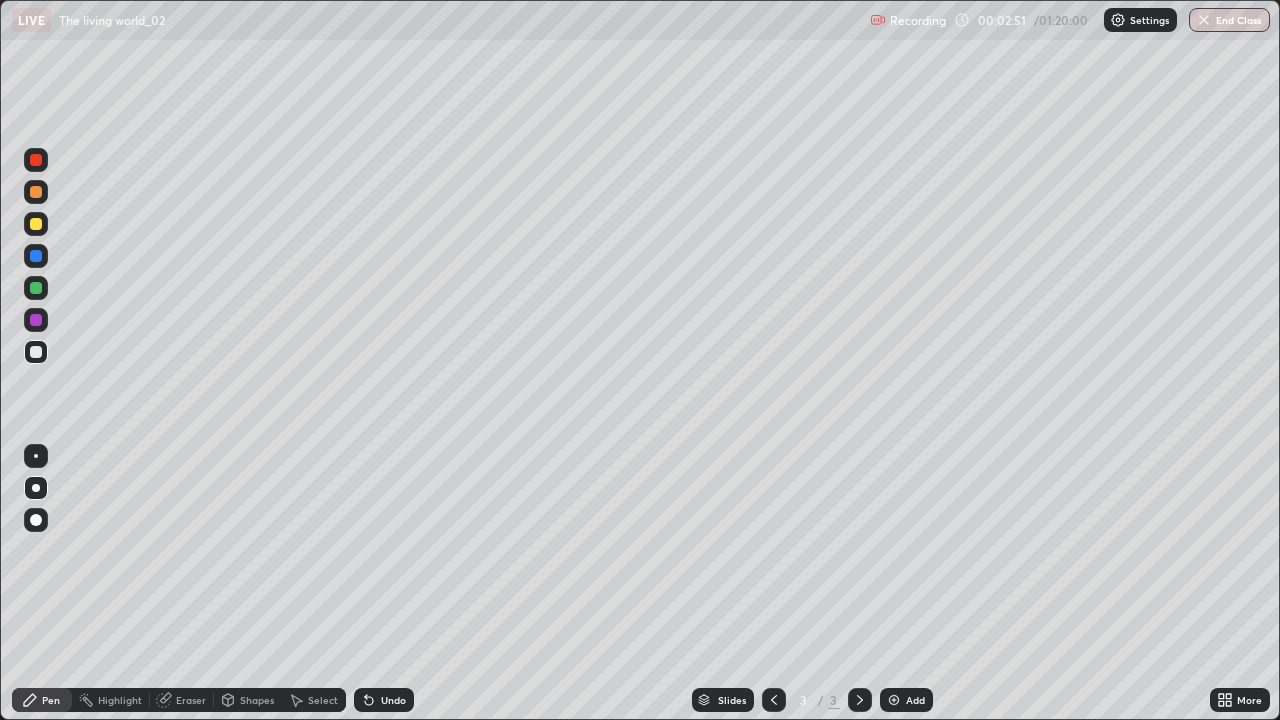 click 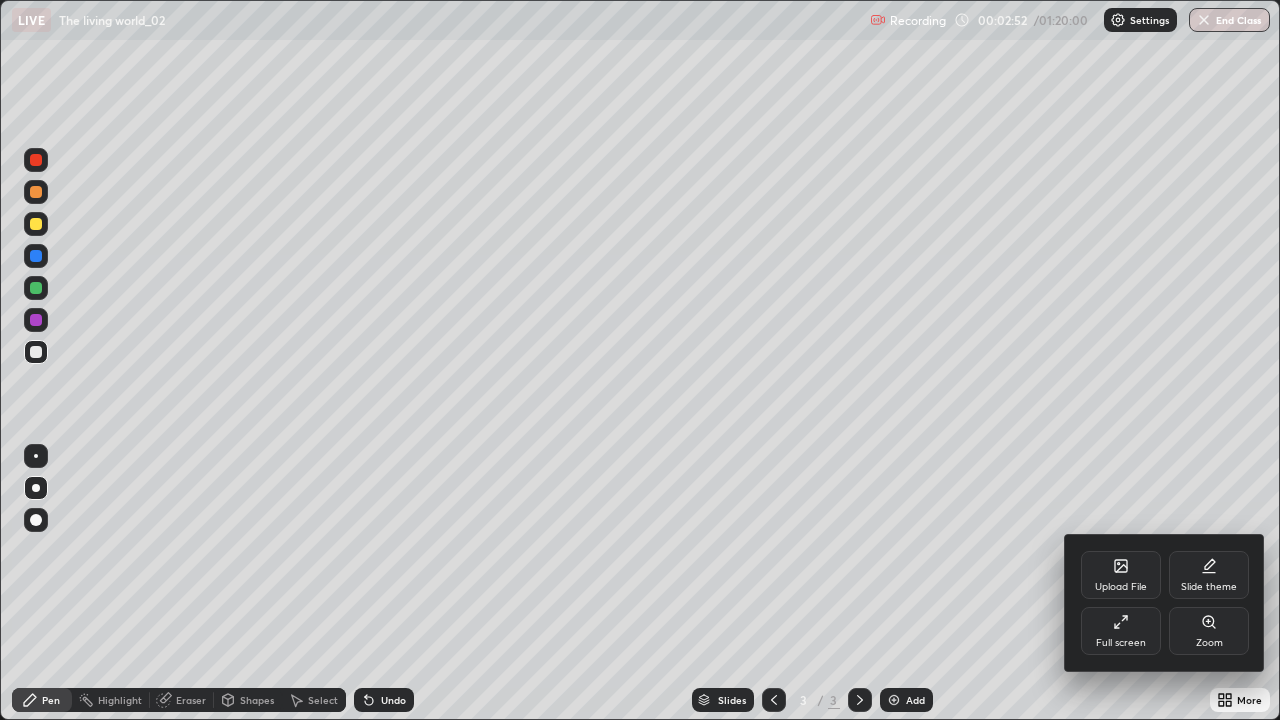 click on "Slide theme" at bounding box center [1209, 587] 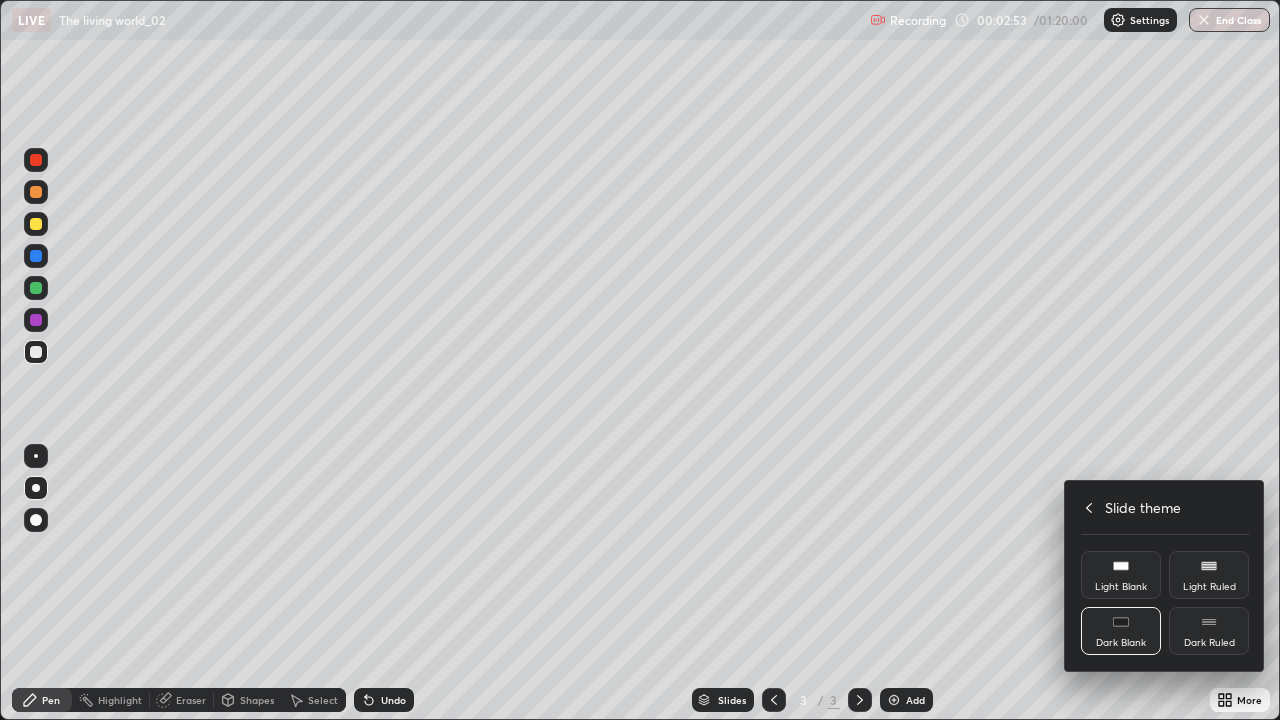 click 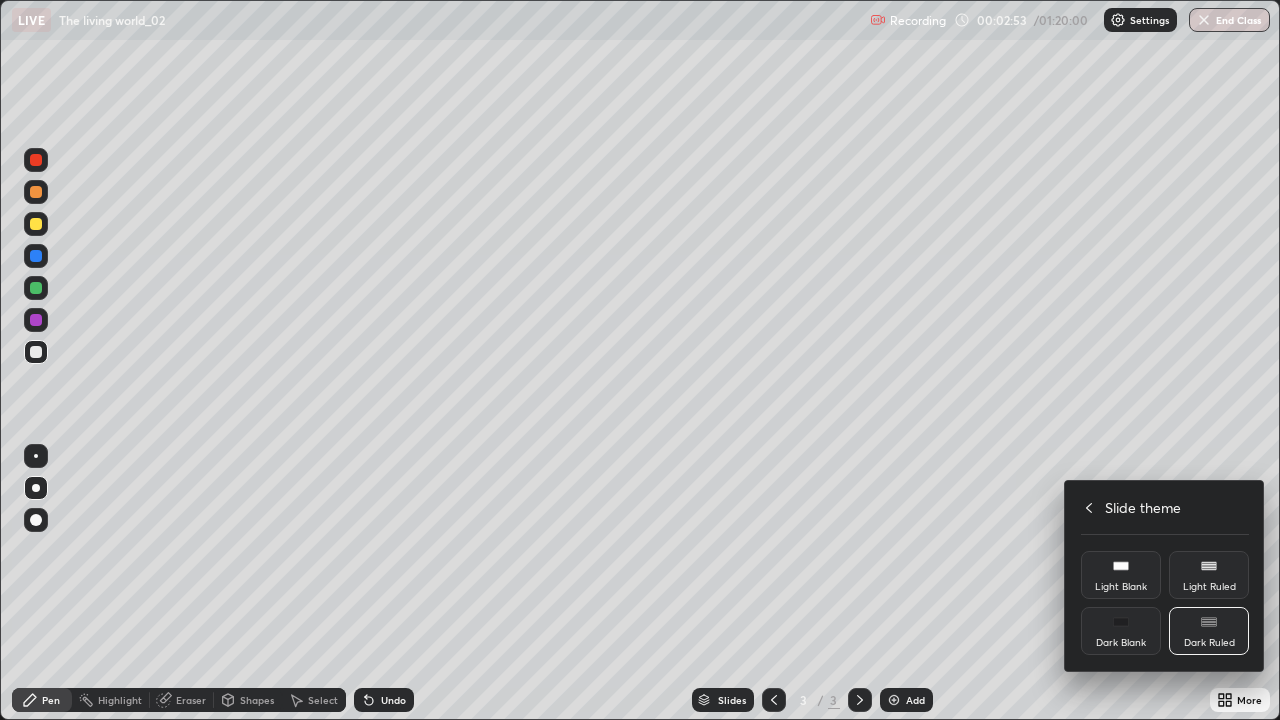 click 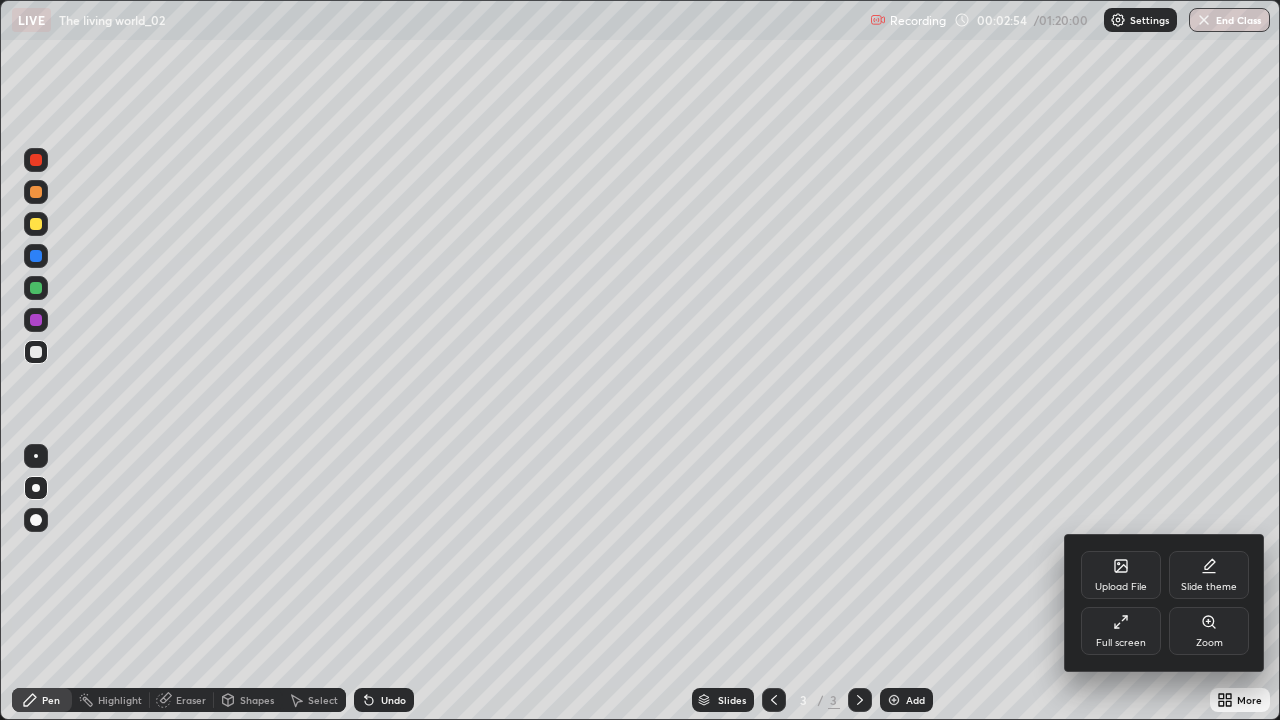 click at bounding box center [640, 360] 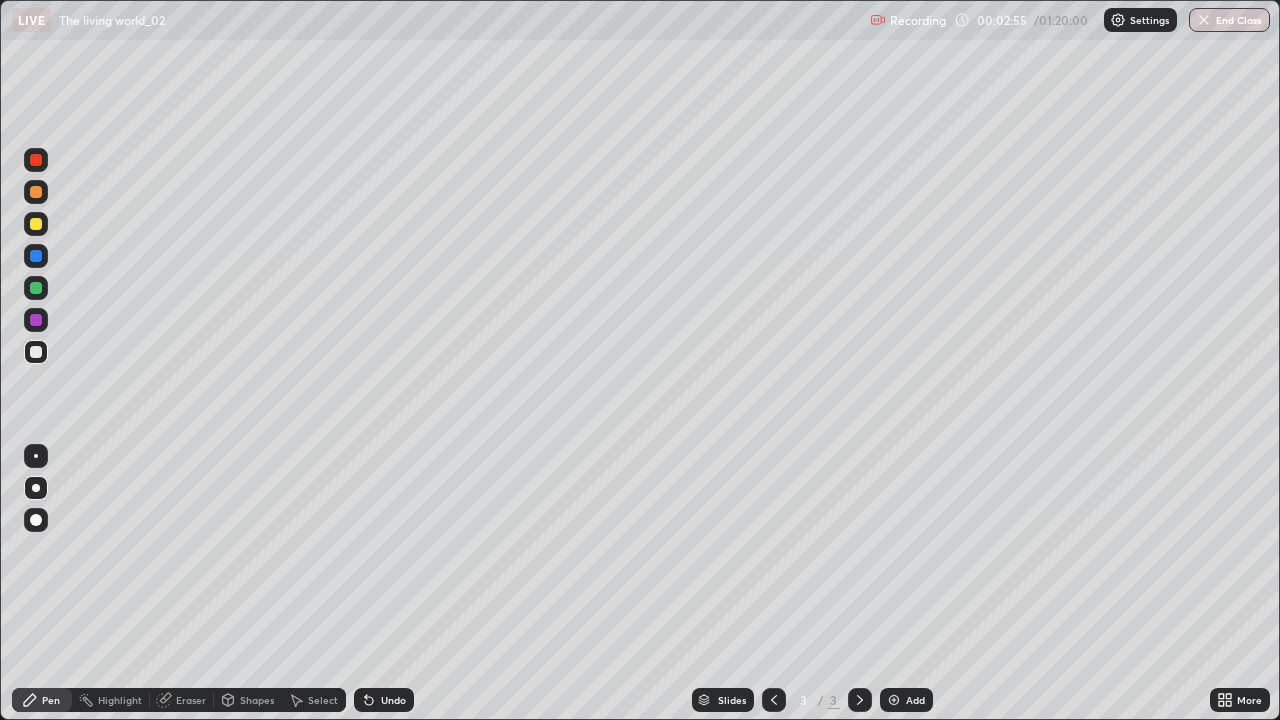 click 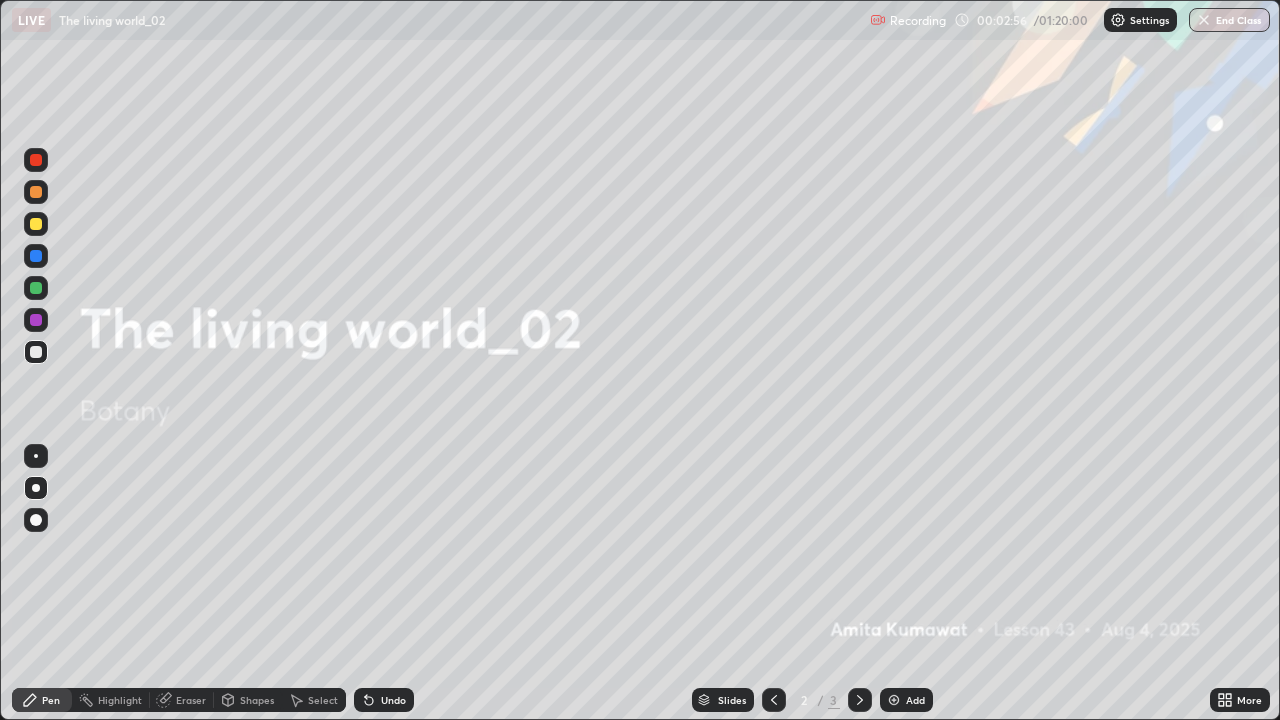 click 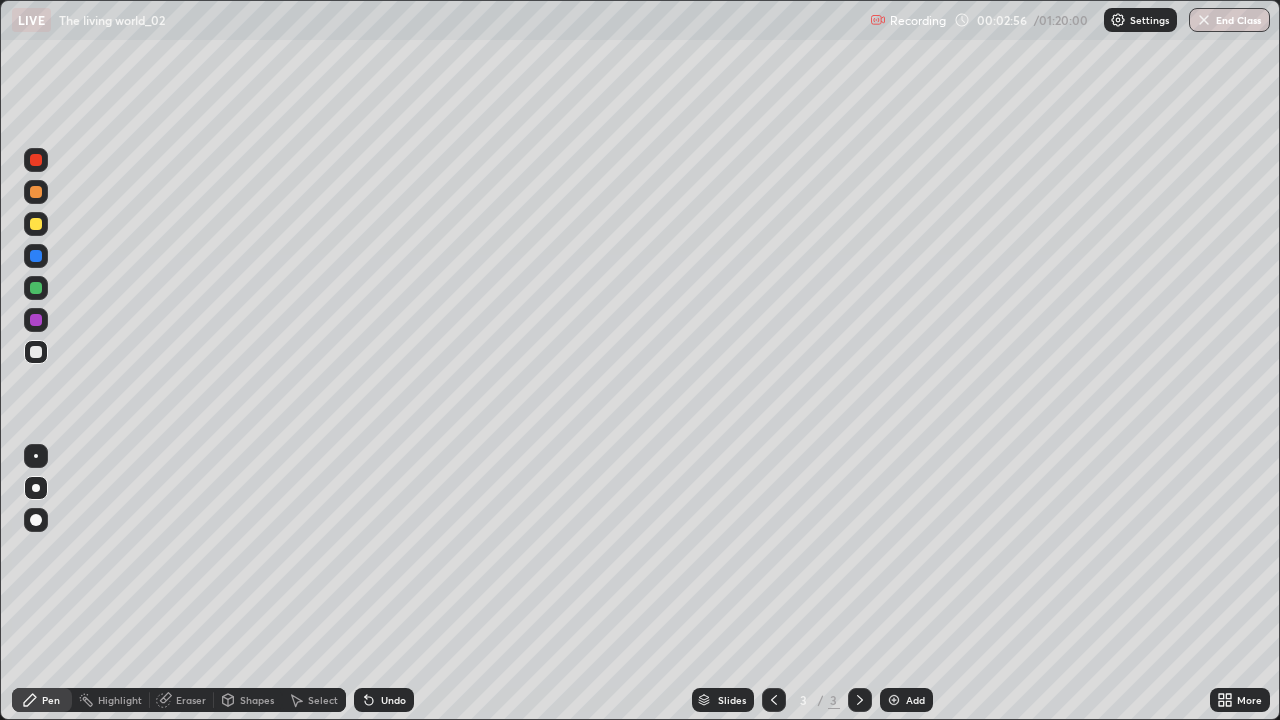 click at bounding box center [894, 700] 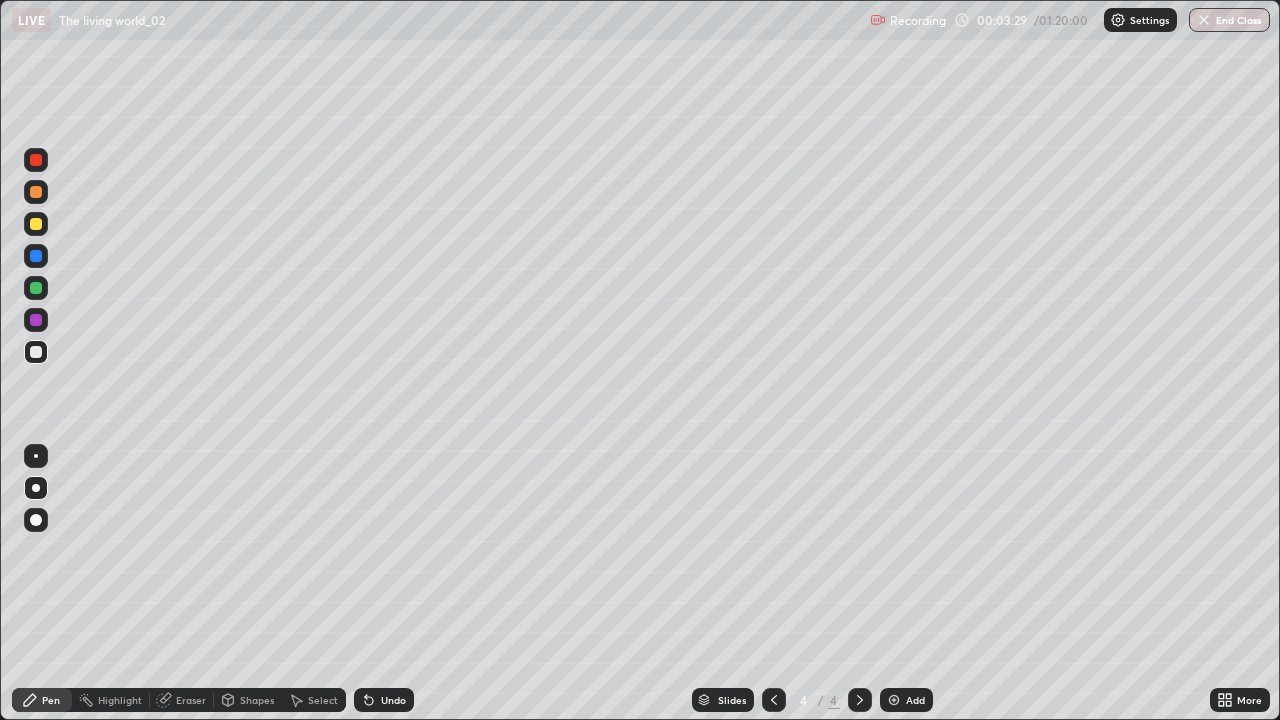 click at bounding box center [36, 192] 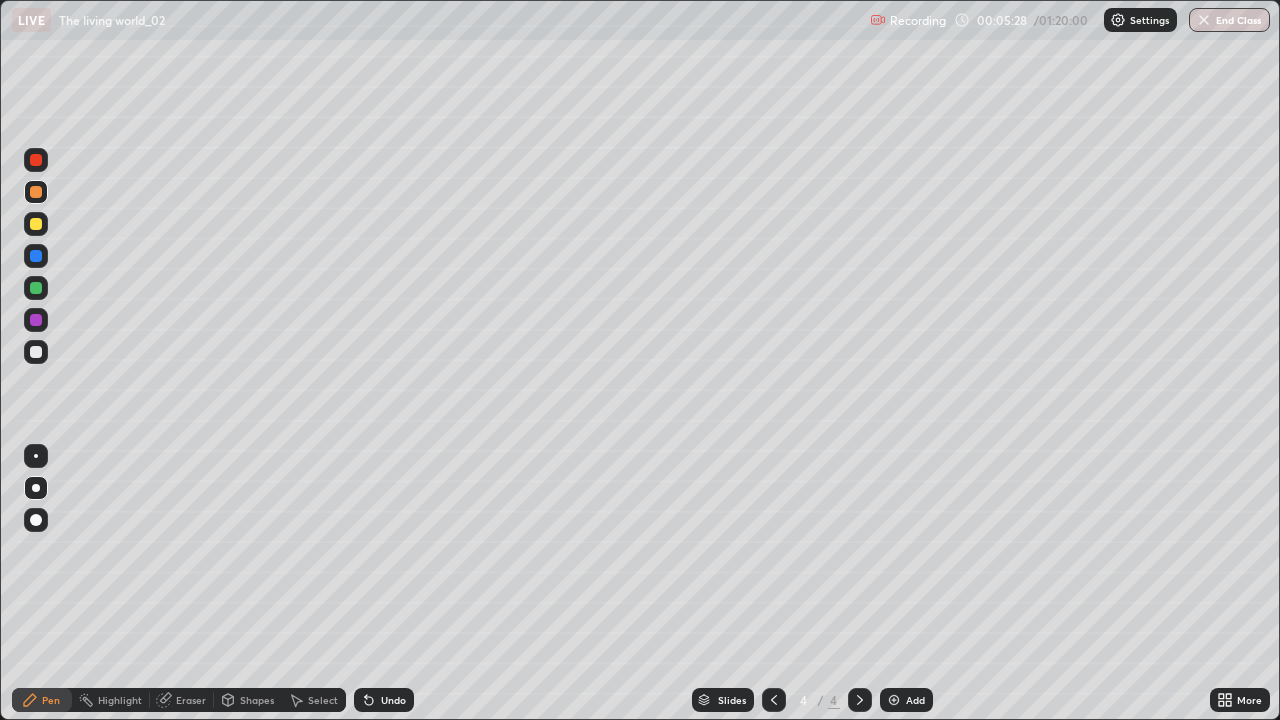 click at bounding box center (36, 352) 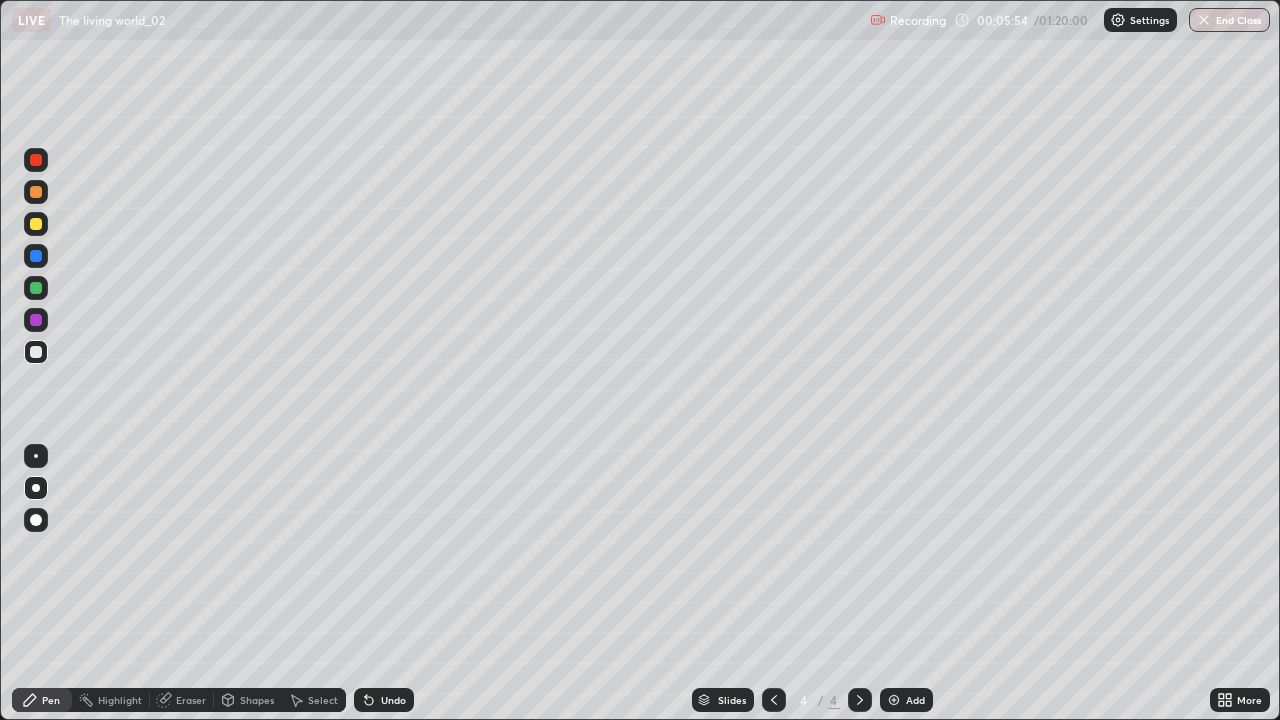 click at bounding box center (36, 192) 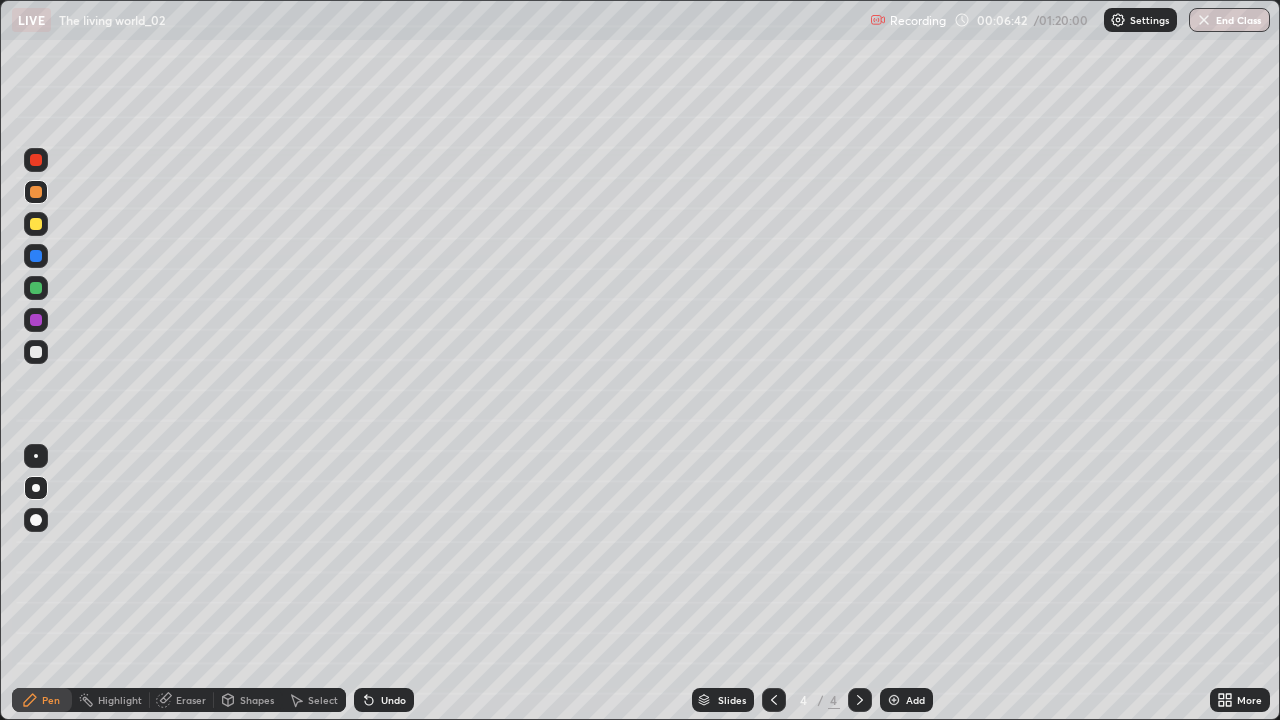 click on "Undo" at bounding box center [393, 700] 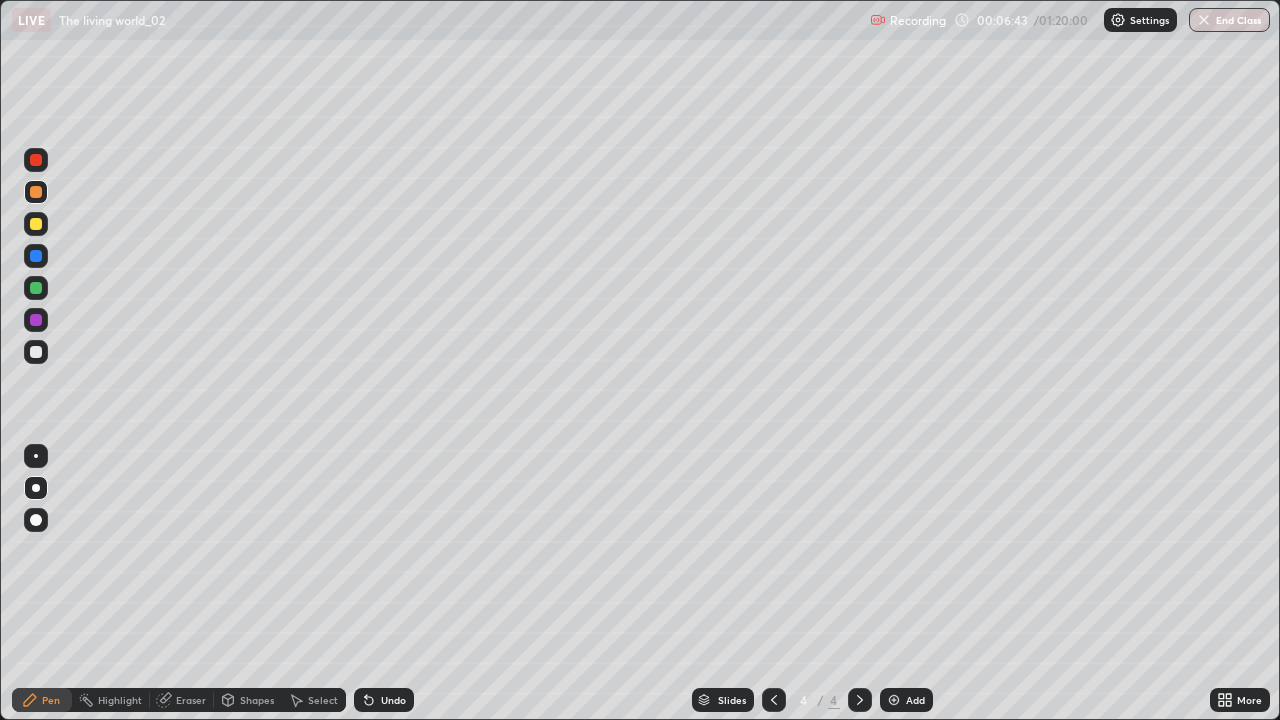 click on "Undo" at bounding box center [384, 700] 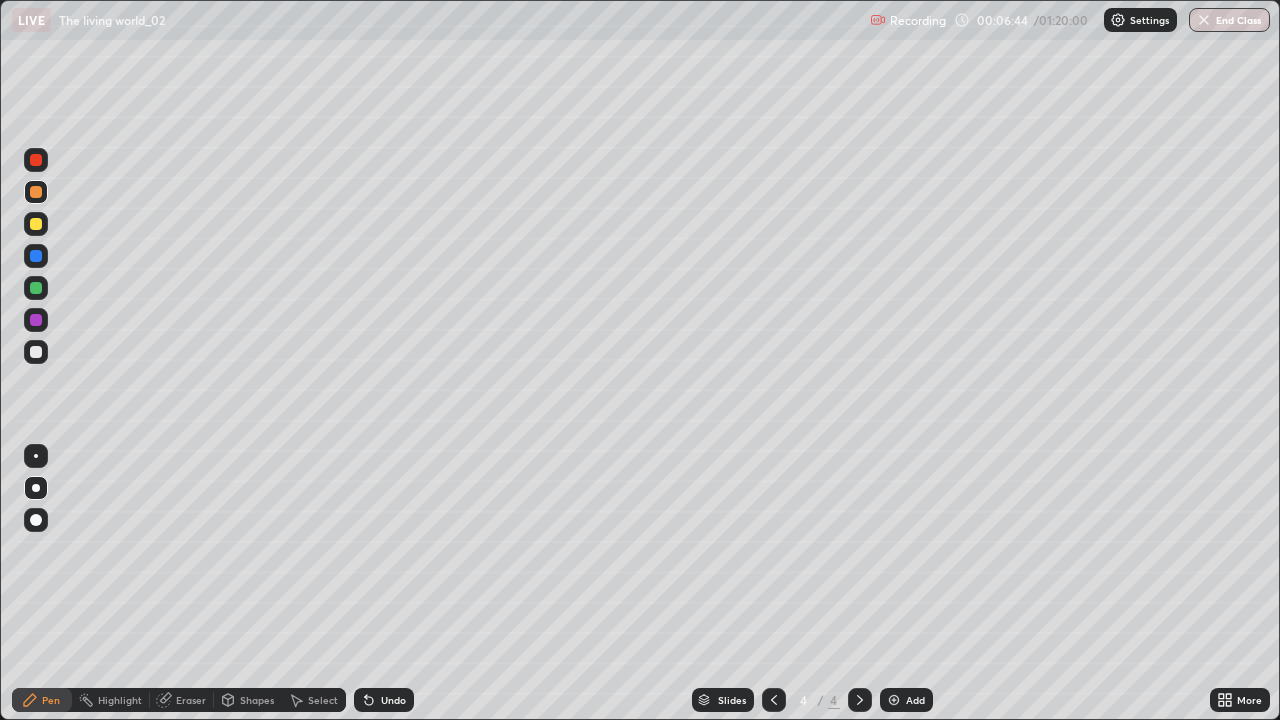 click on "Undo" at bounding box center (384, 700) 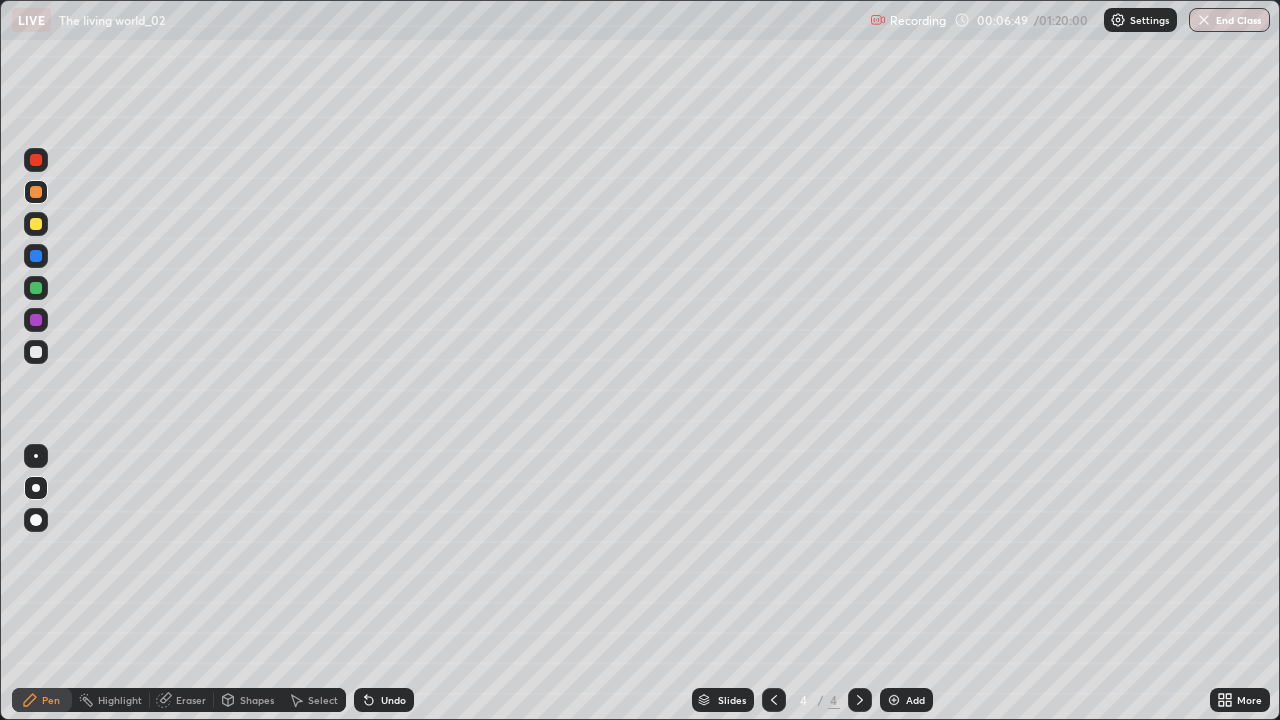 click at bounding box center [36, 256] 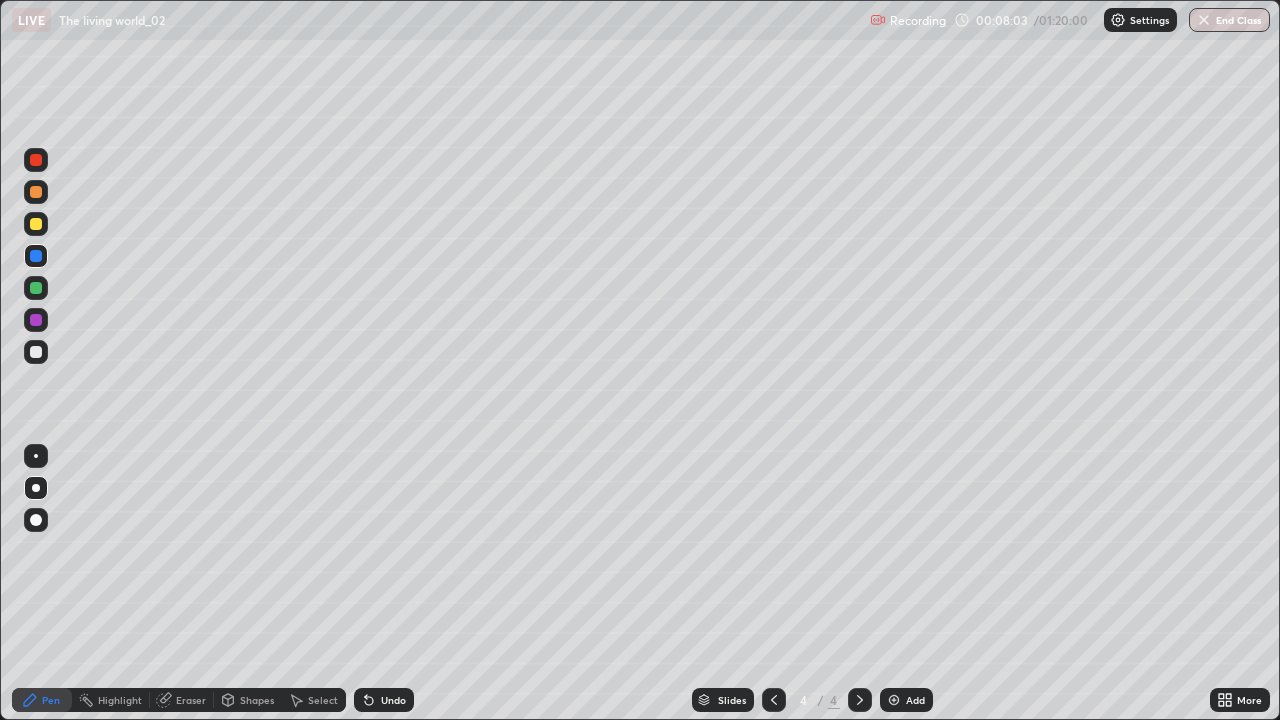 click at bounding box center (894, 700) 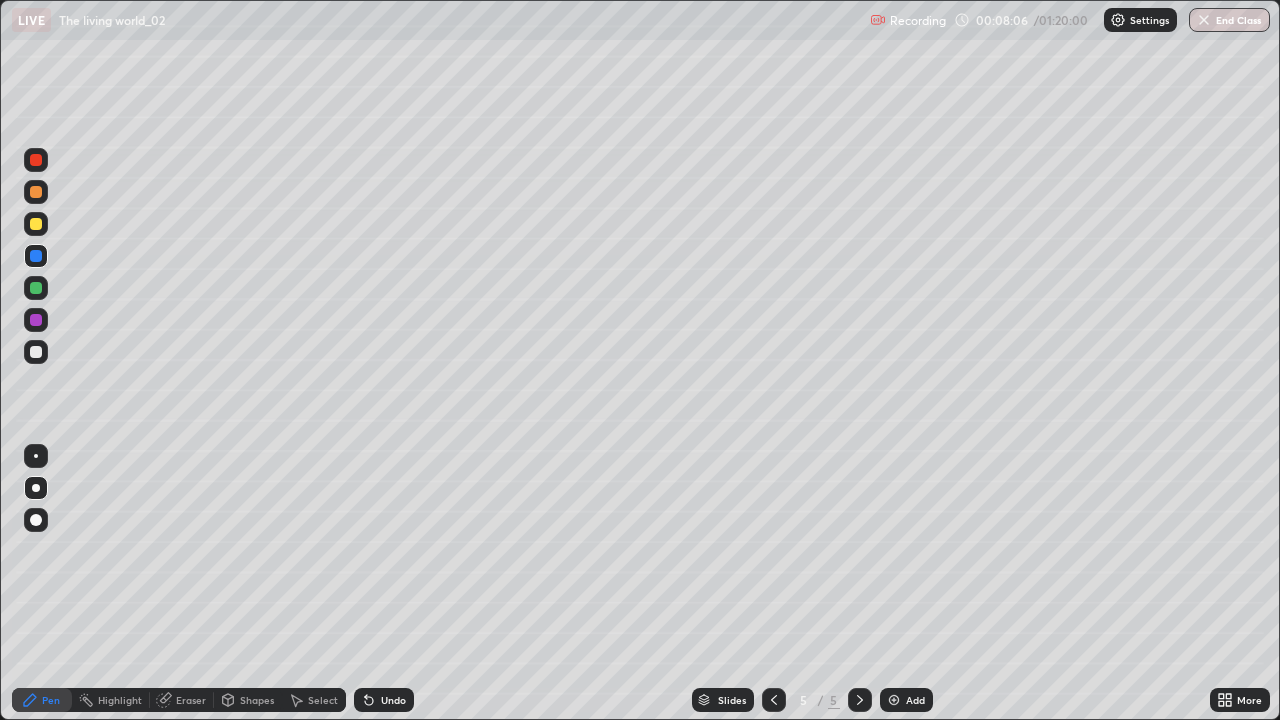 click at bounding box center (36, 160) 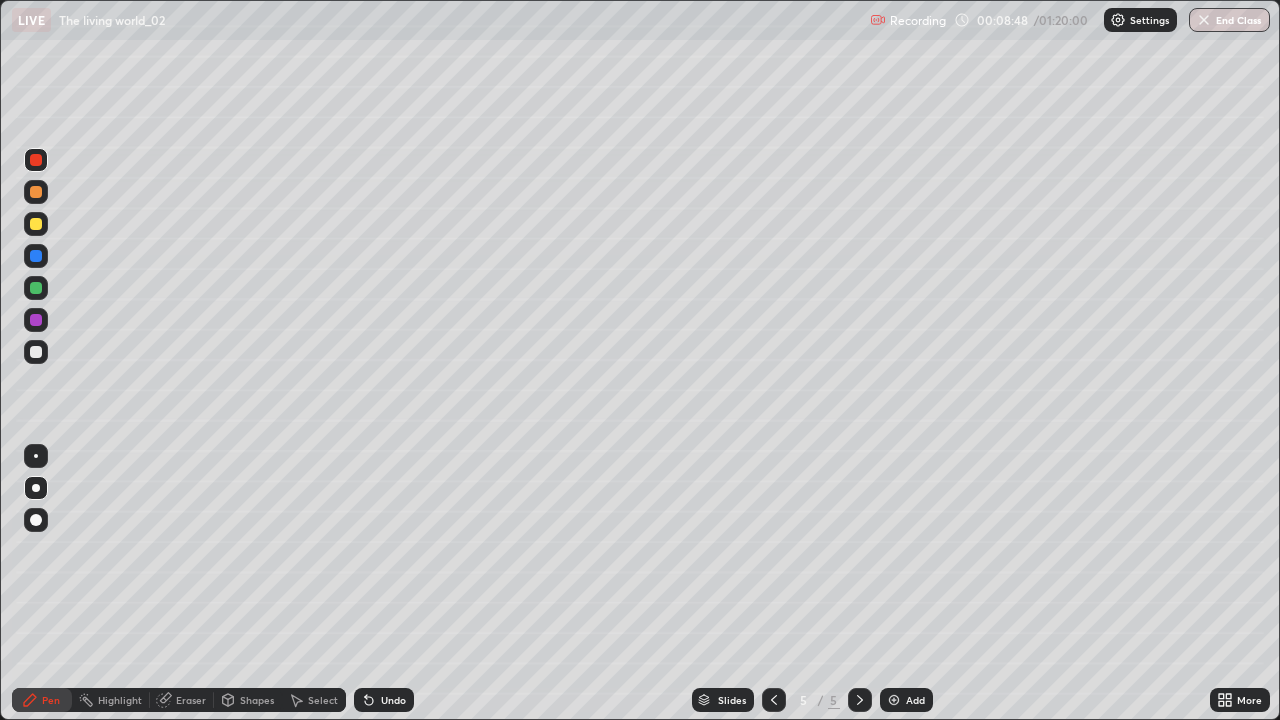 click at bounding box center (36, 256) 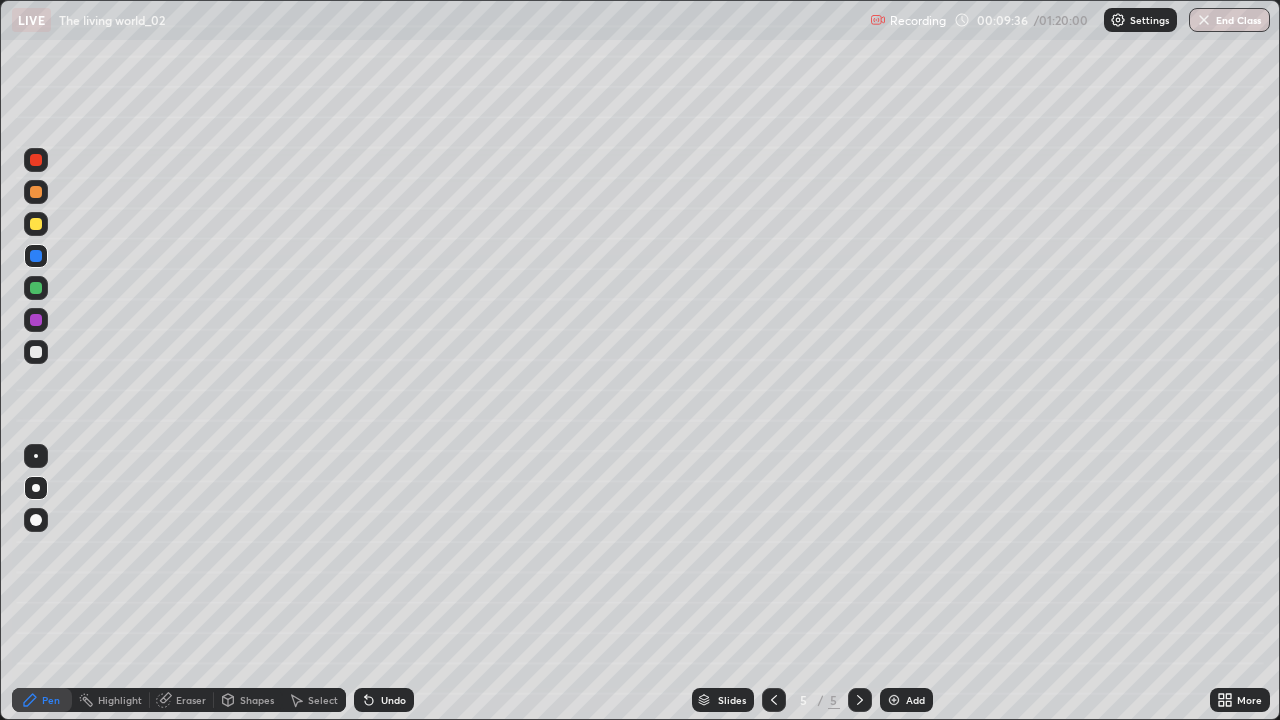 click at bounding box center [36, 352] 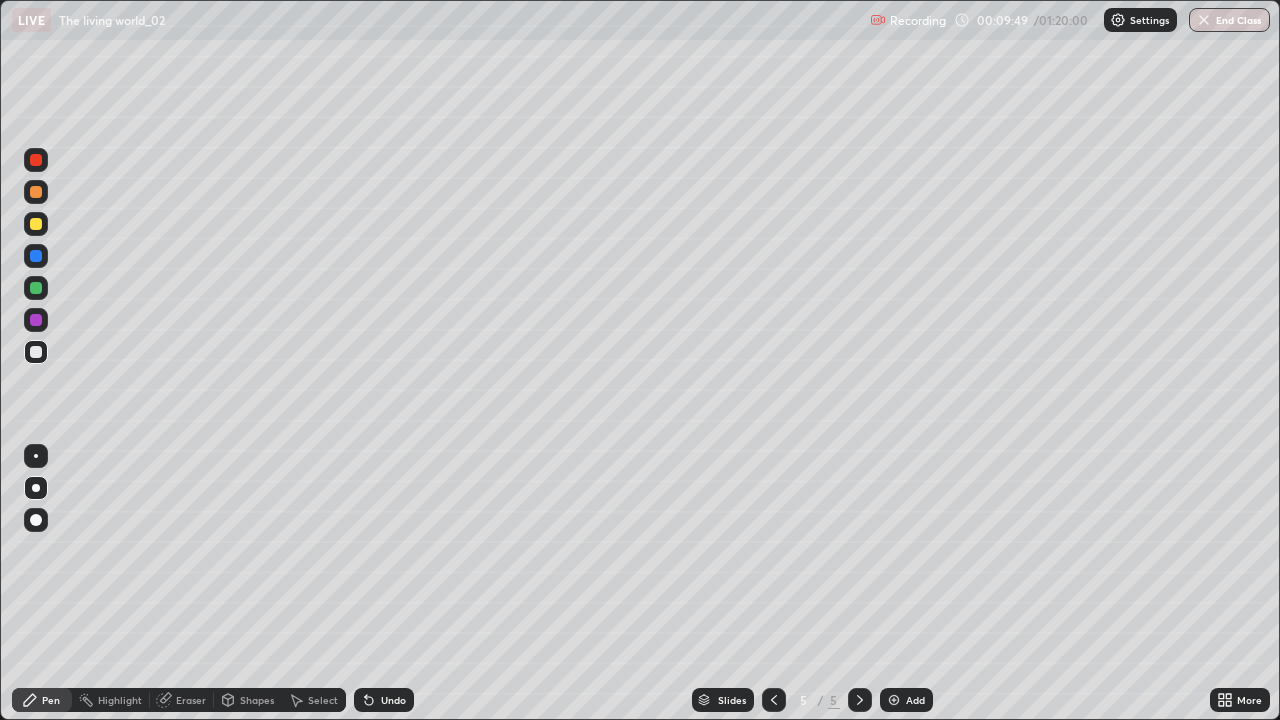 click at bounding box center [36, 320] 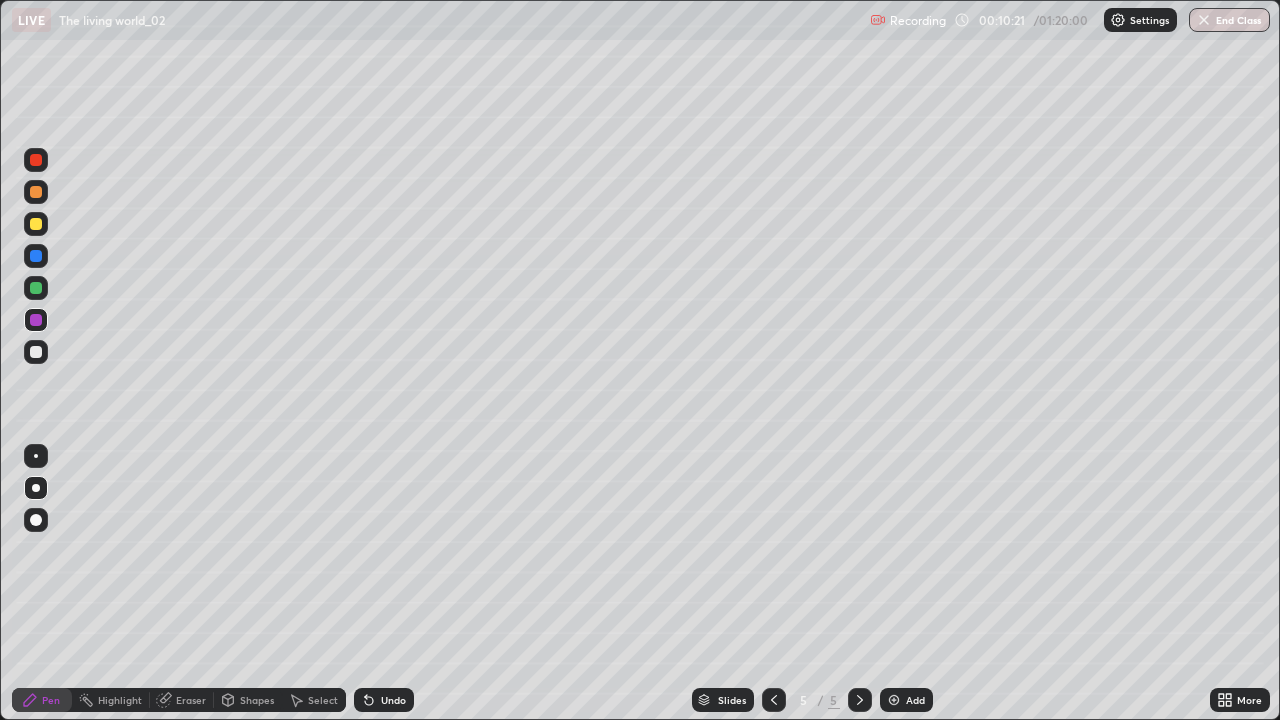click at bounding box center [36, 256] 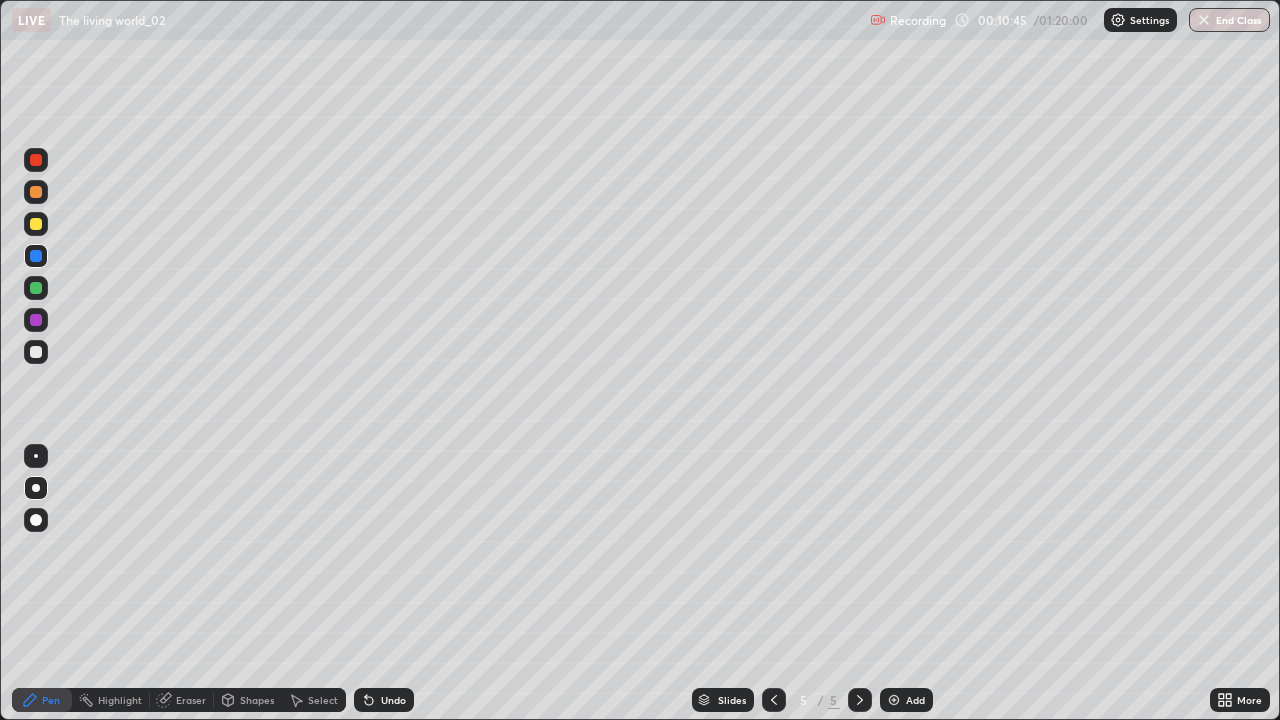 click at bounding box center (36, 160) 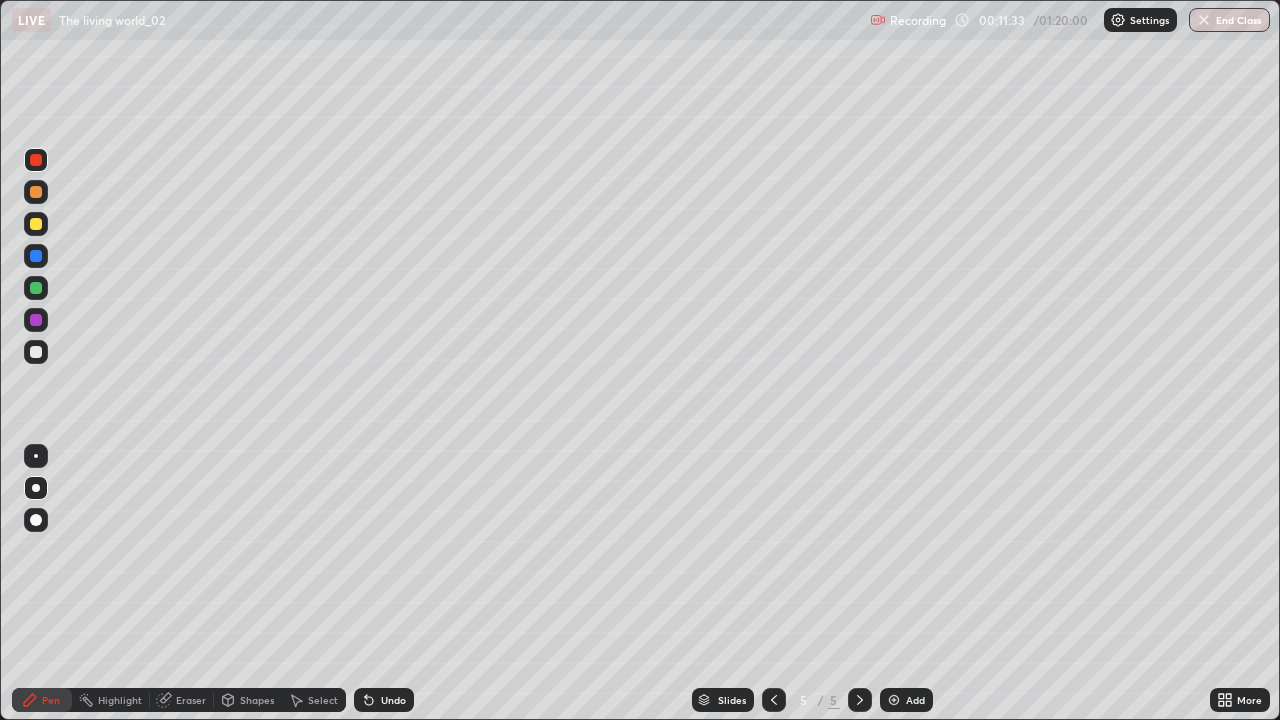 click 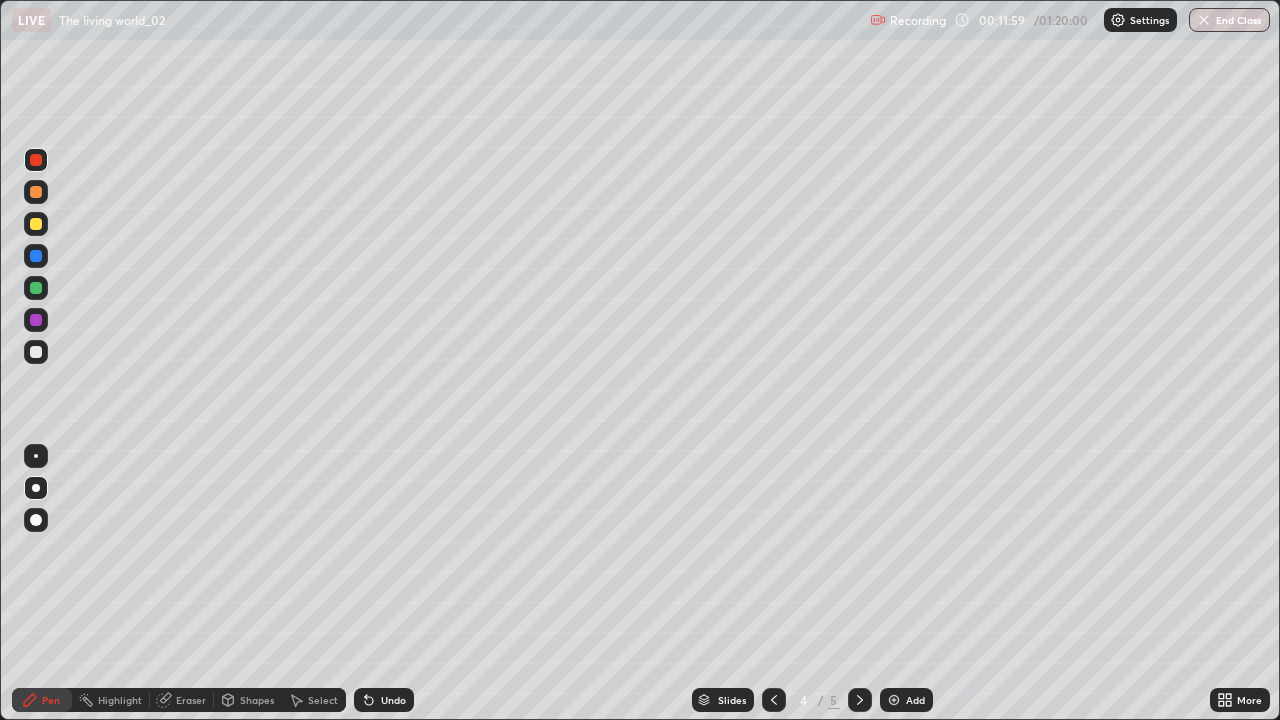 click 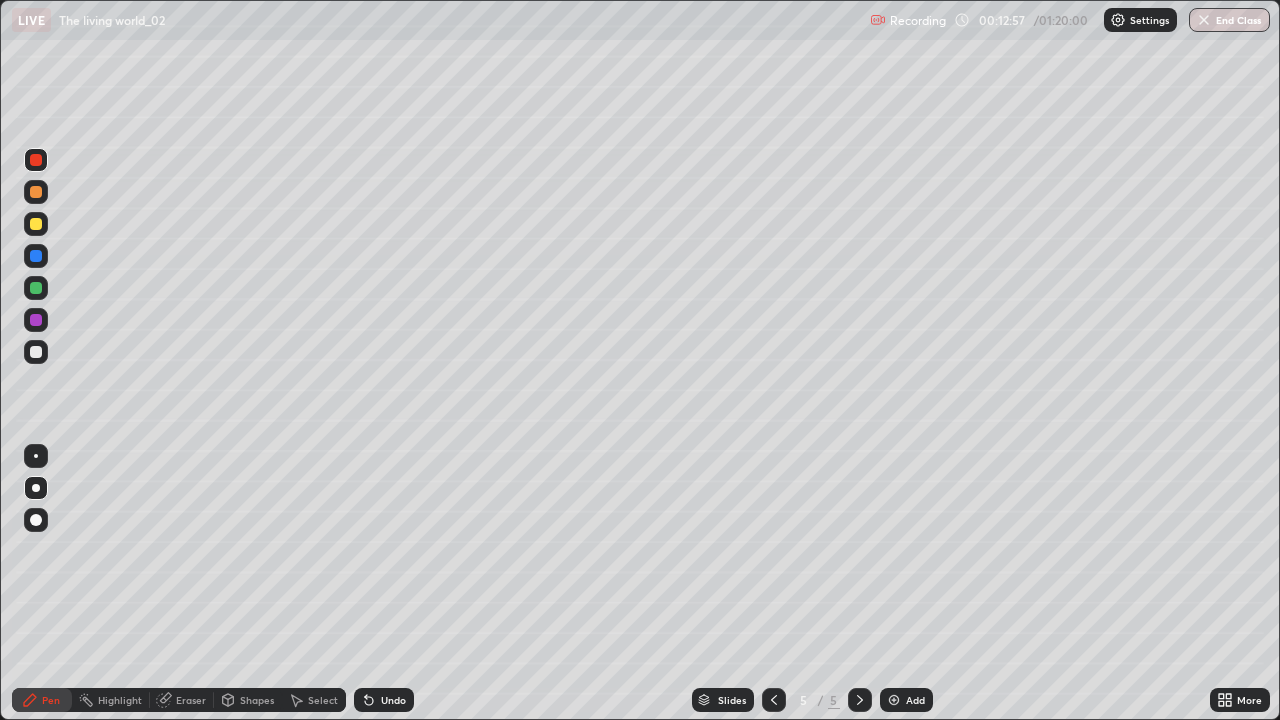 click at bounding box center [36, 288] 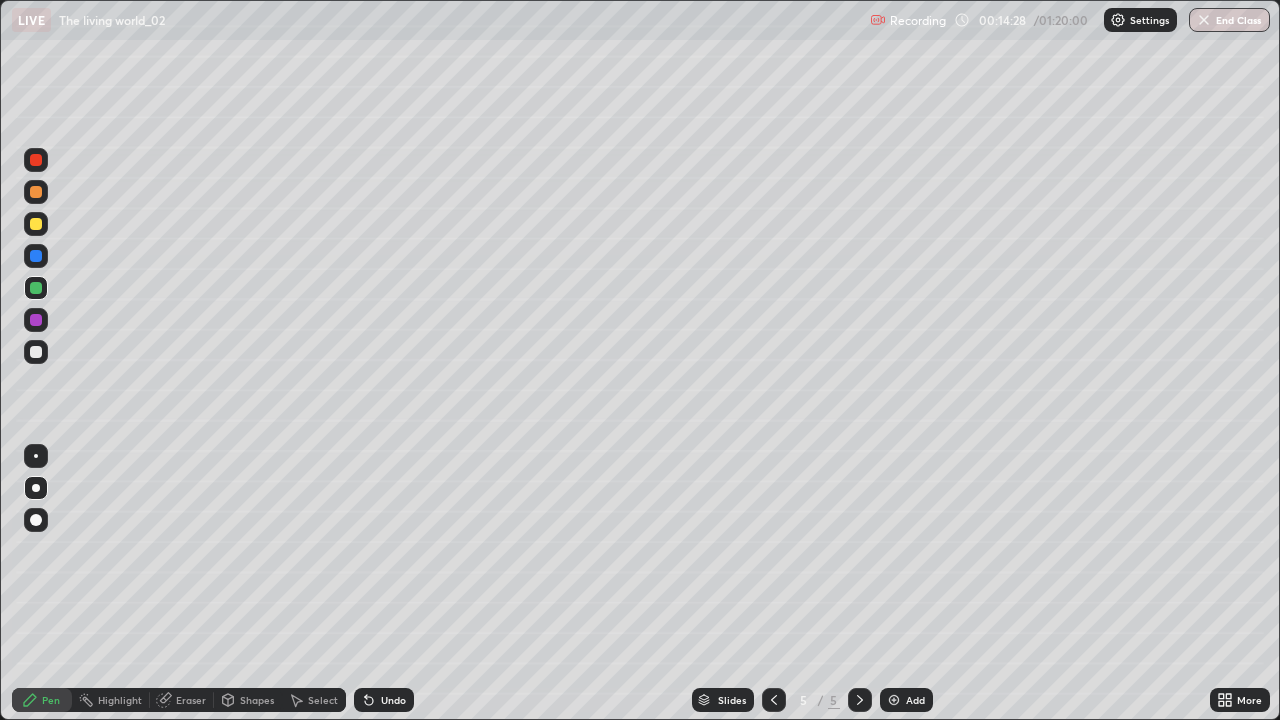 click at bounding box center [894, 700] 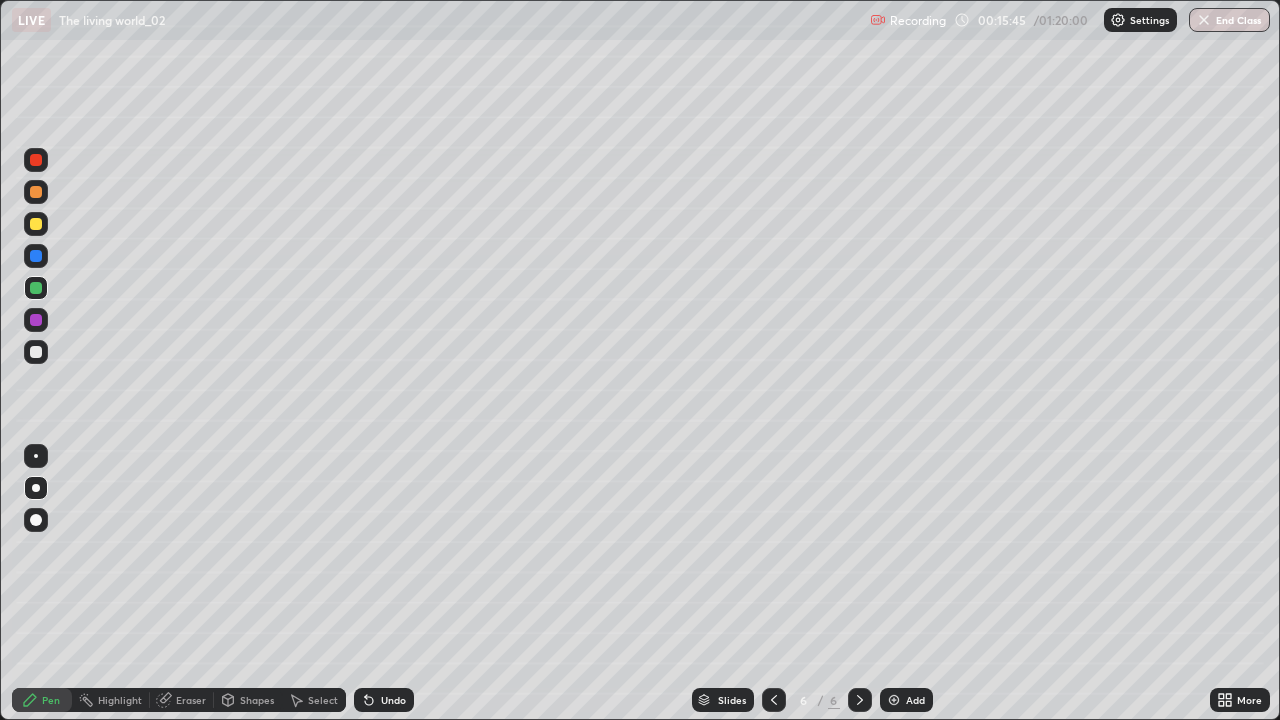 click at bounding box center [36, 320] 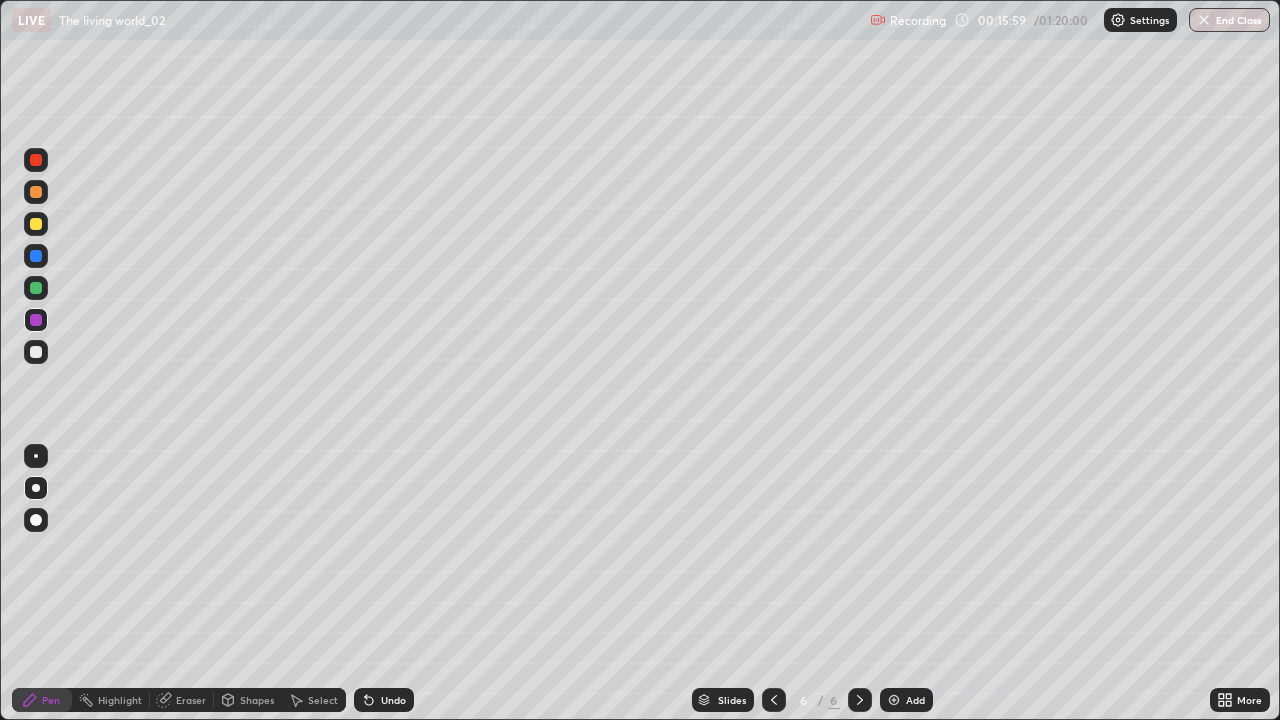 click at bounding box center (36, 224) 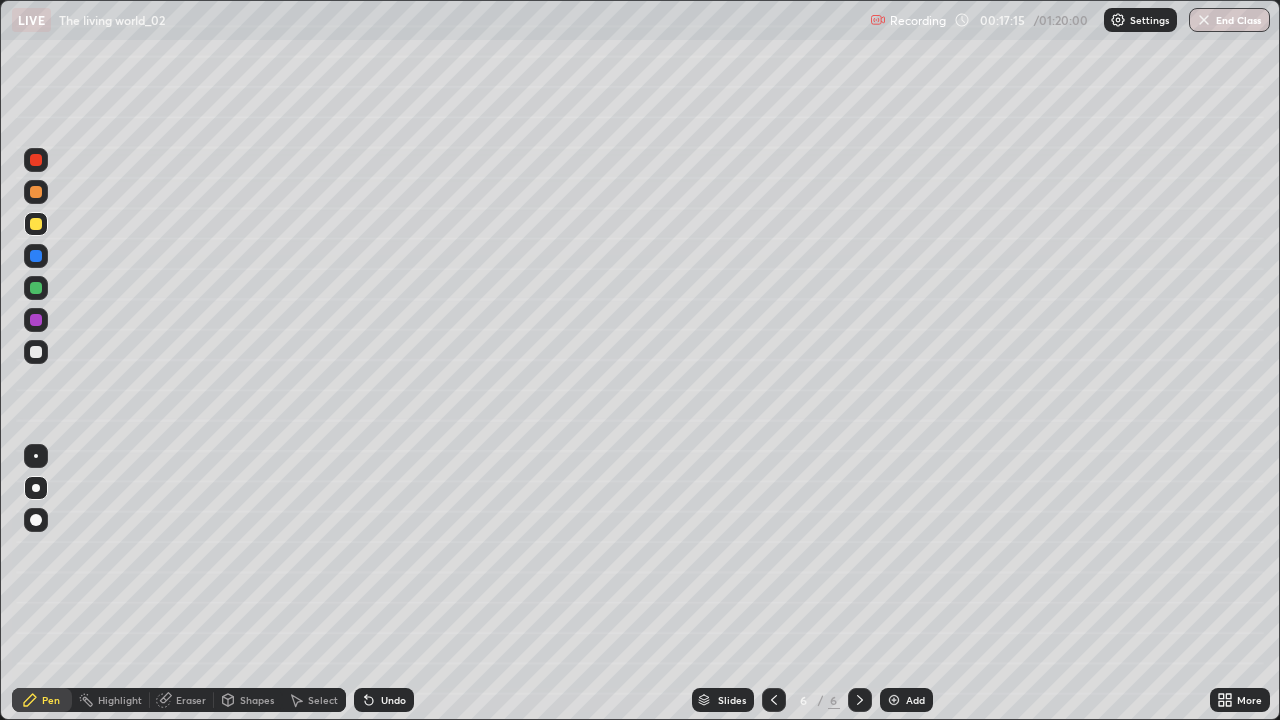 click at bounding box center (36, 256) 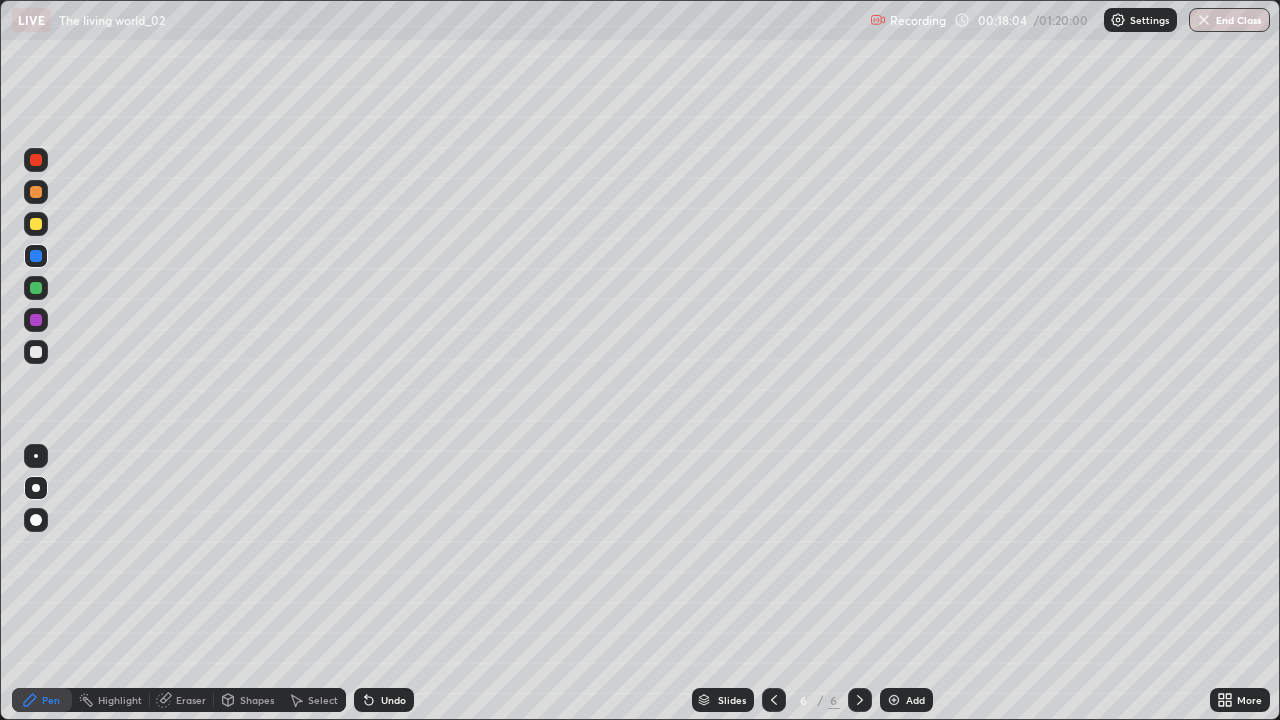 click at bounding box center (36, 320) 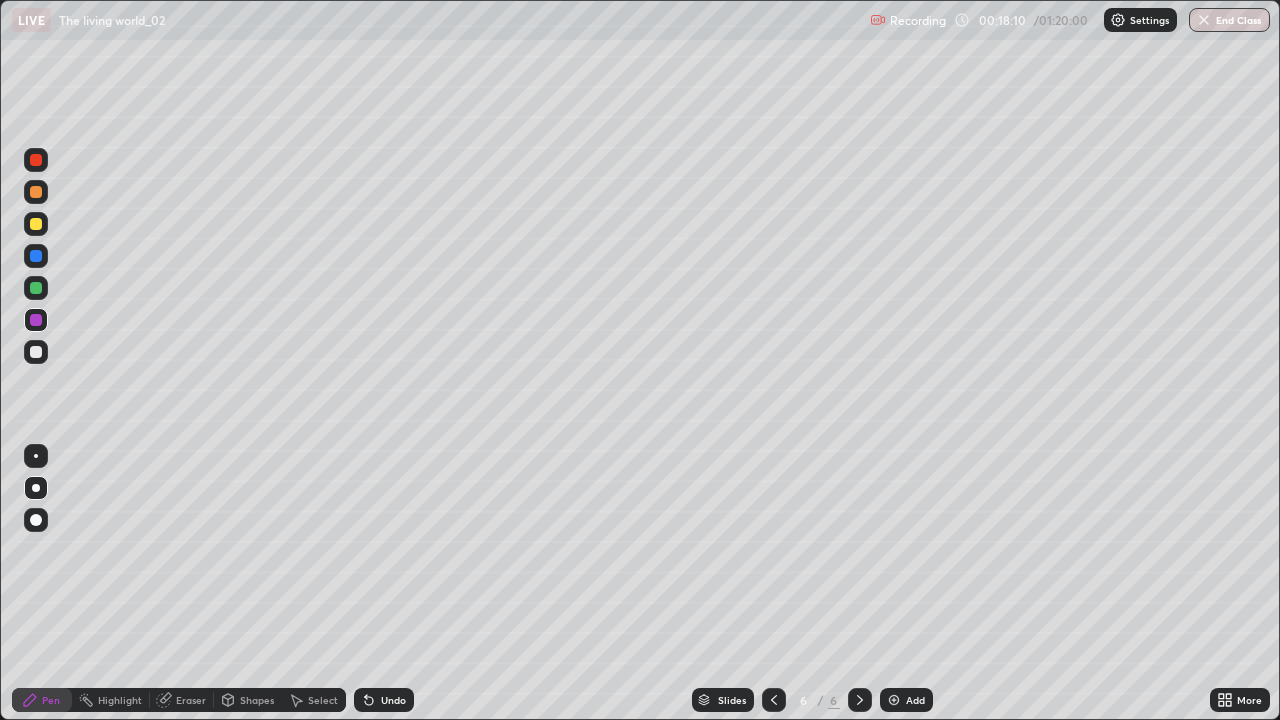 click at bounding box center [36, 192] 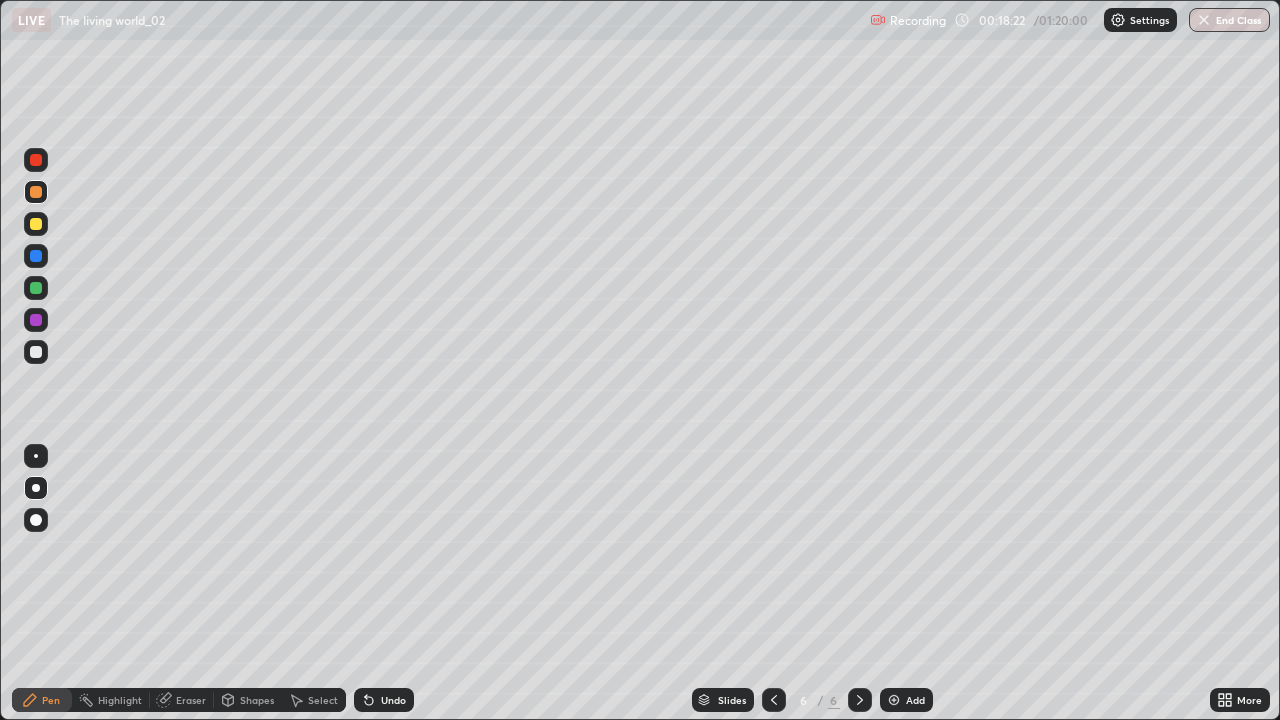 click at bounding box center [36, 288] 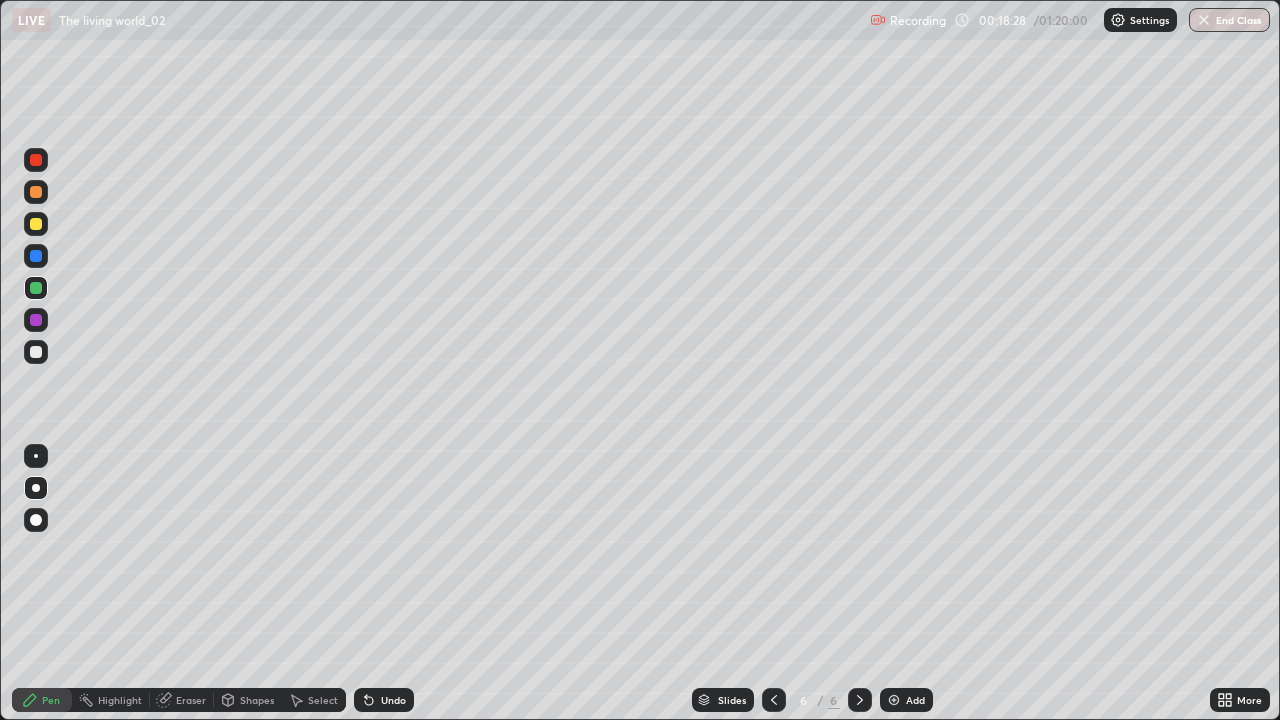 click at bounding box center (36, 320) 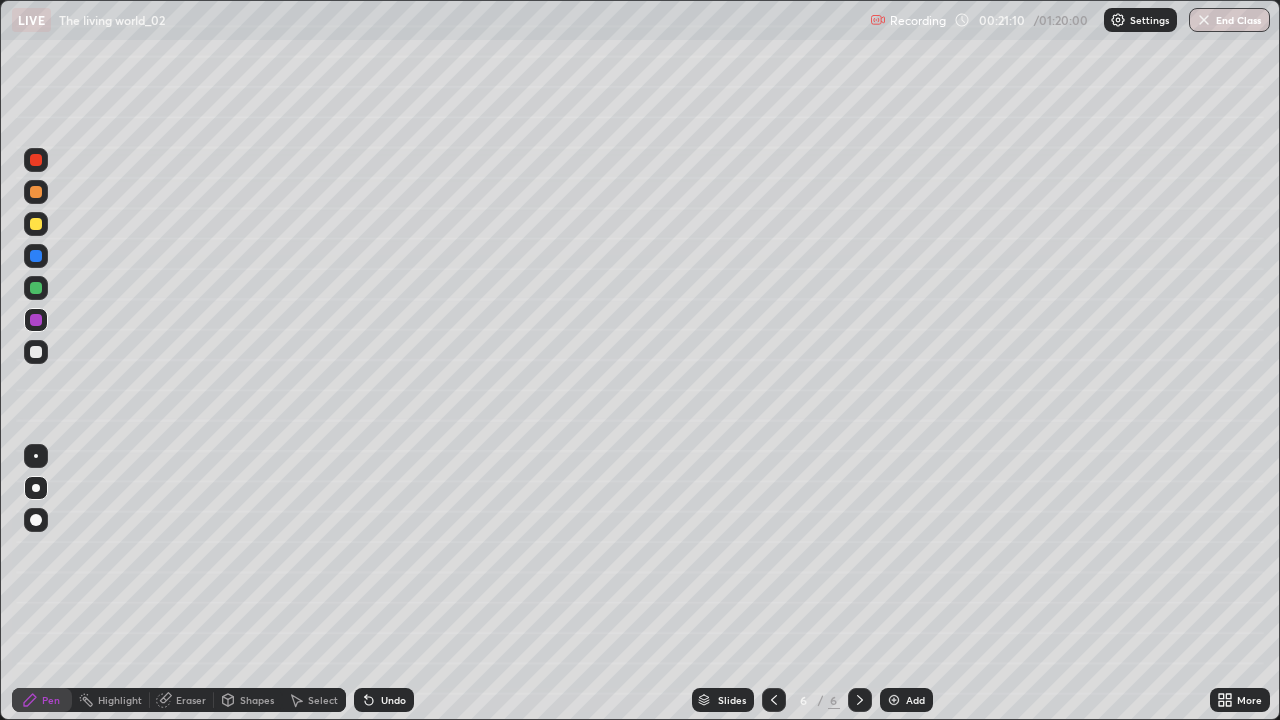 click at bounding box center [36, 320] 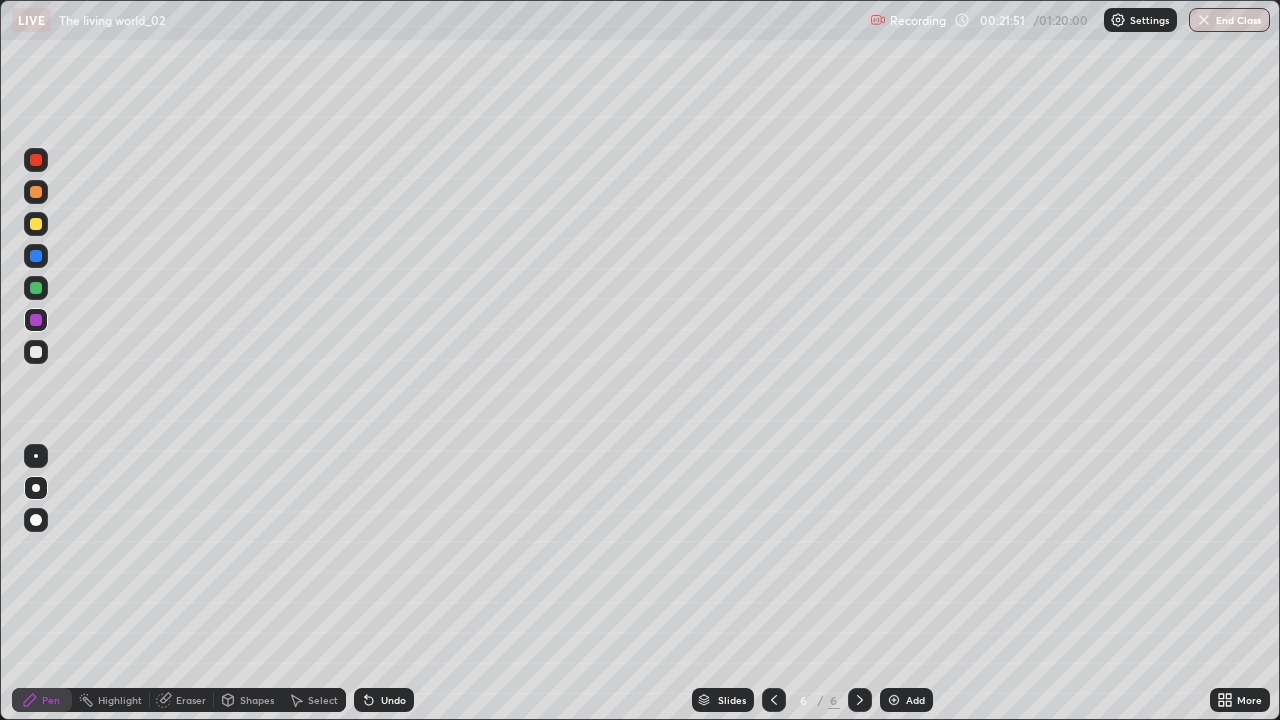 click at bounding box center [894, 700] 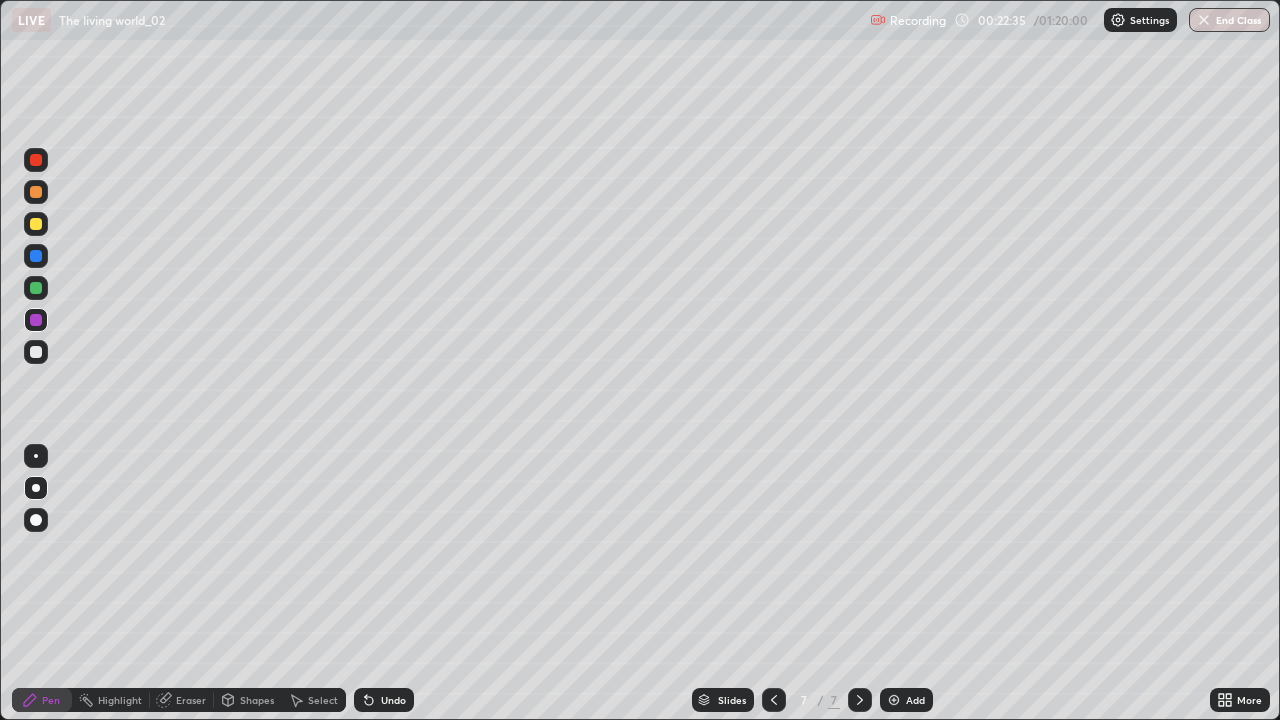 click at bounding box center [36, 320] 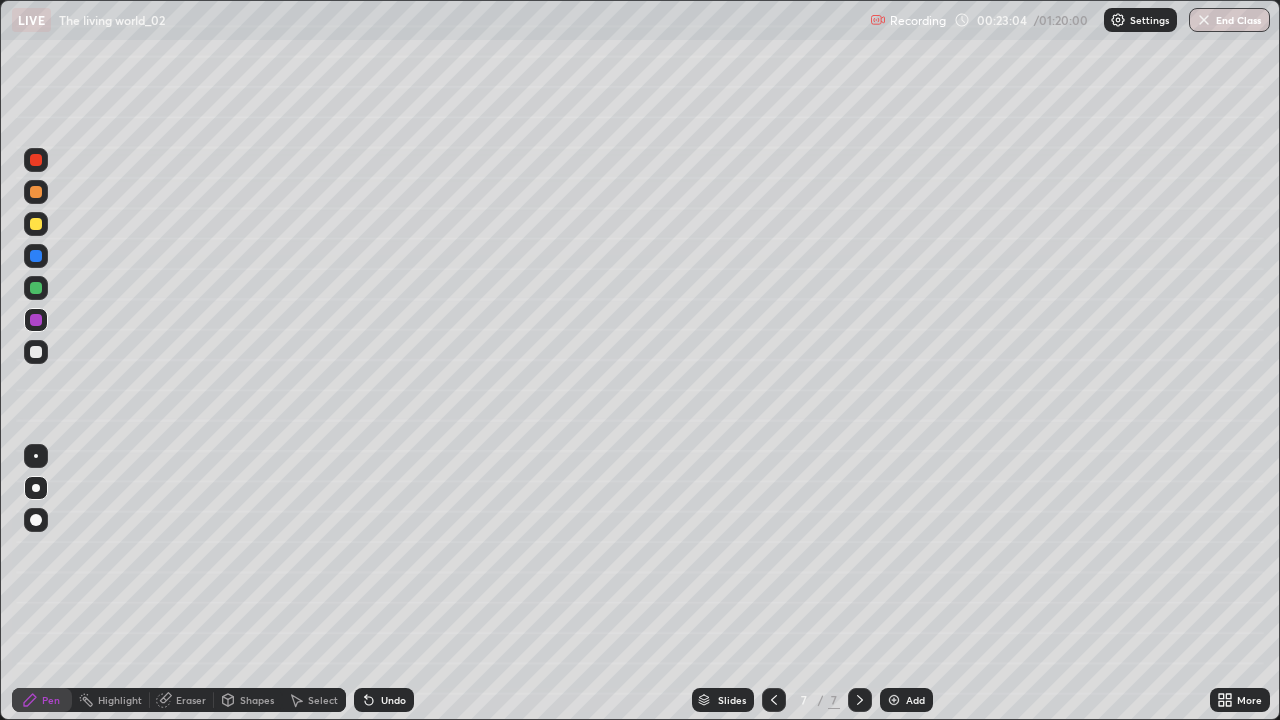 click at bounding box center [36, 288] 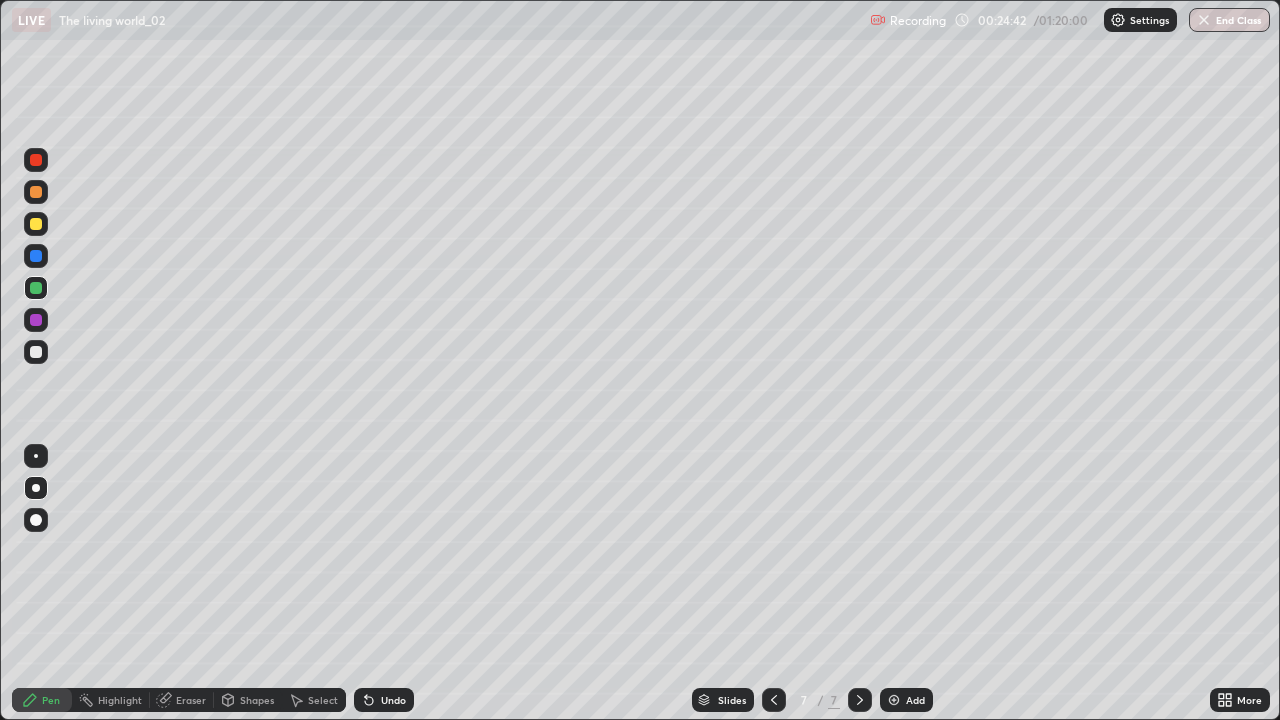 click at bounding box center [36, 352] 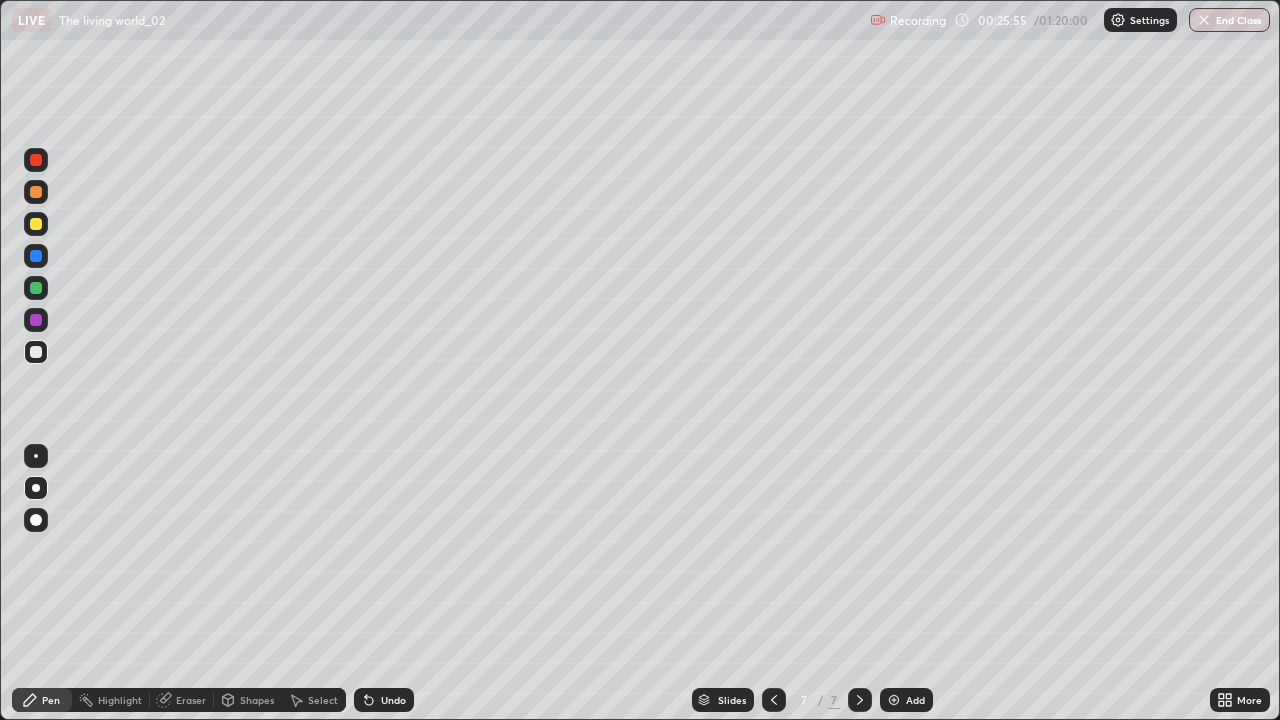 click at bounding box center (36, 320) 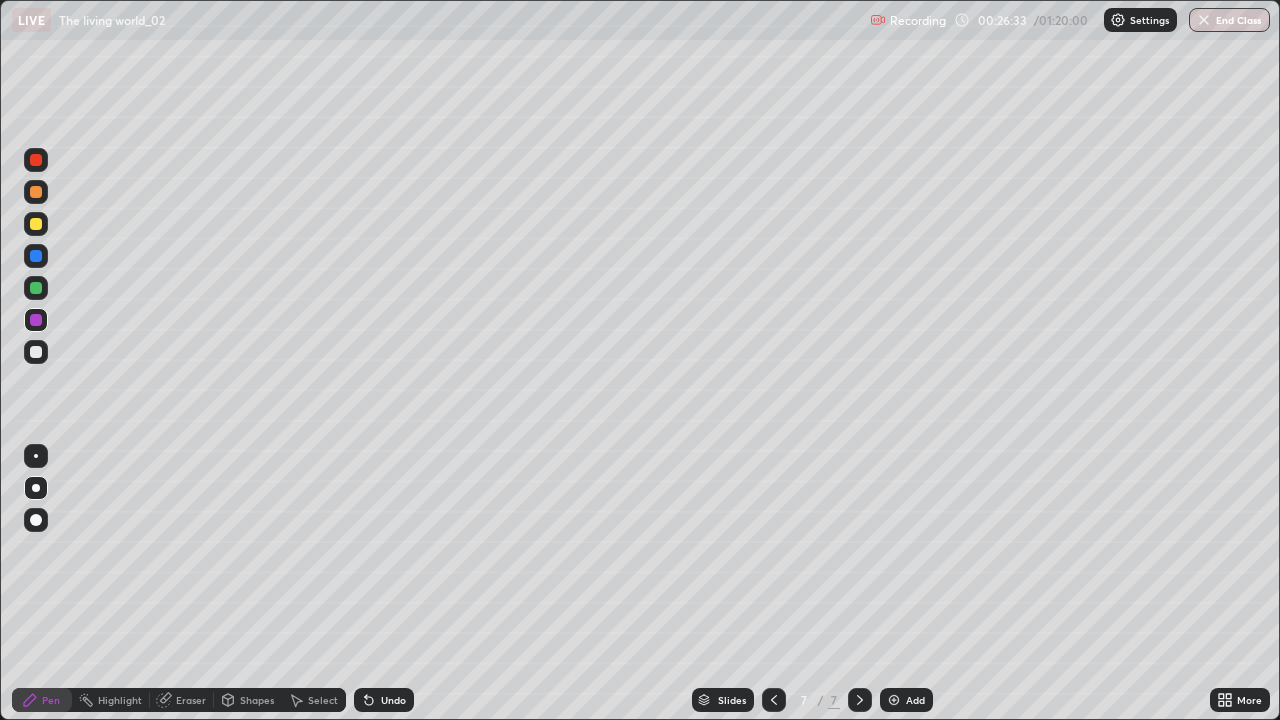 click on "Undo" at bounding box center (393, 700) 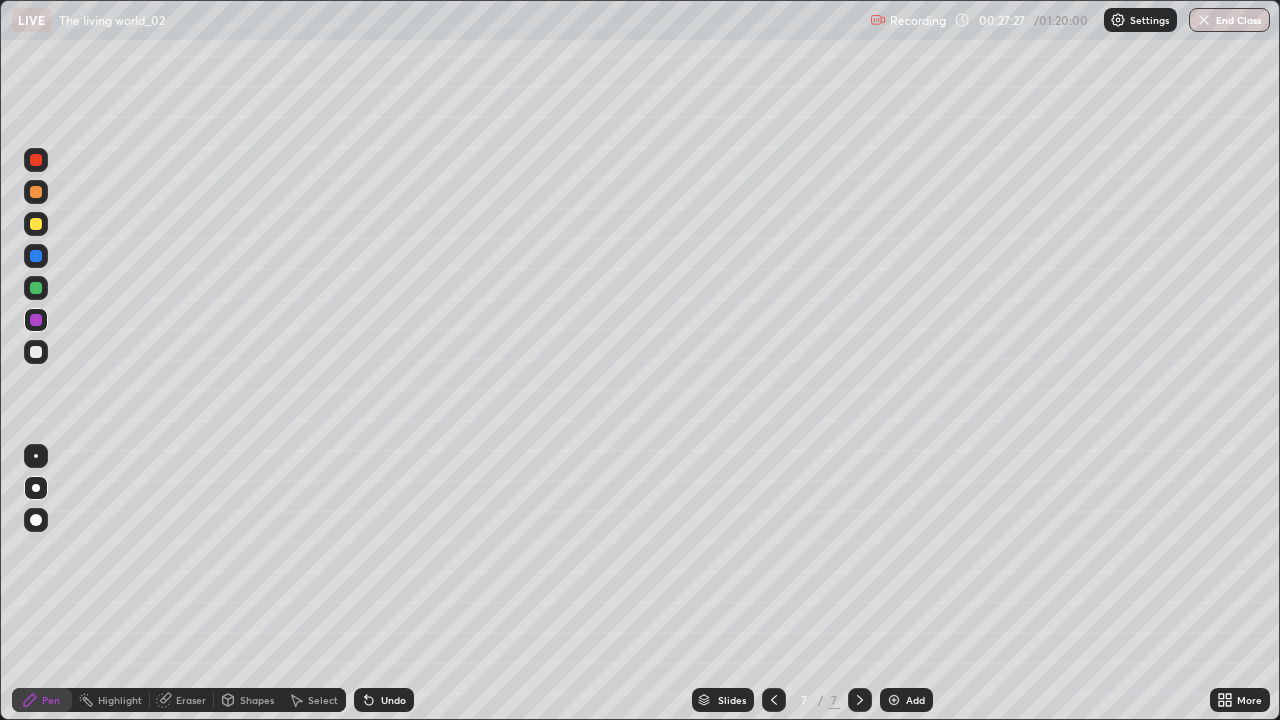click on "Eraser" at bounding box center [191, 700] 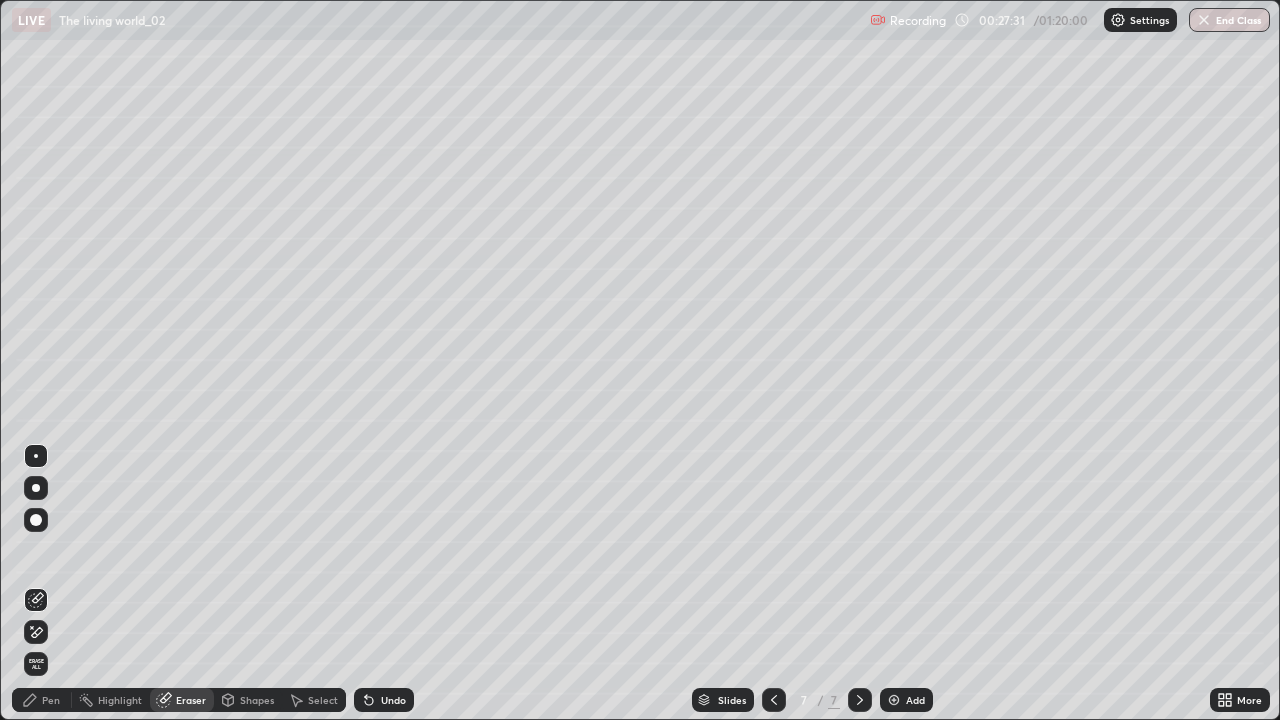click on "Pen" at bounding box center [51, 700] 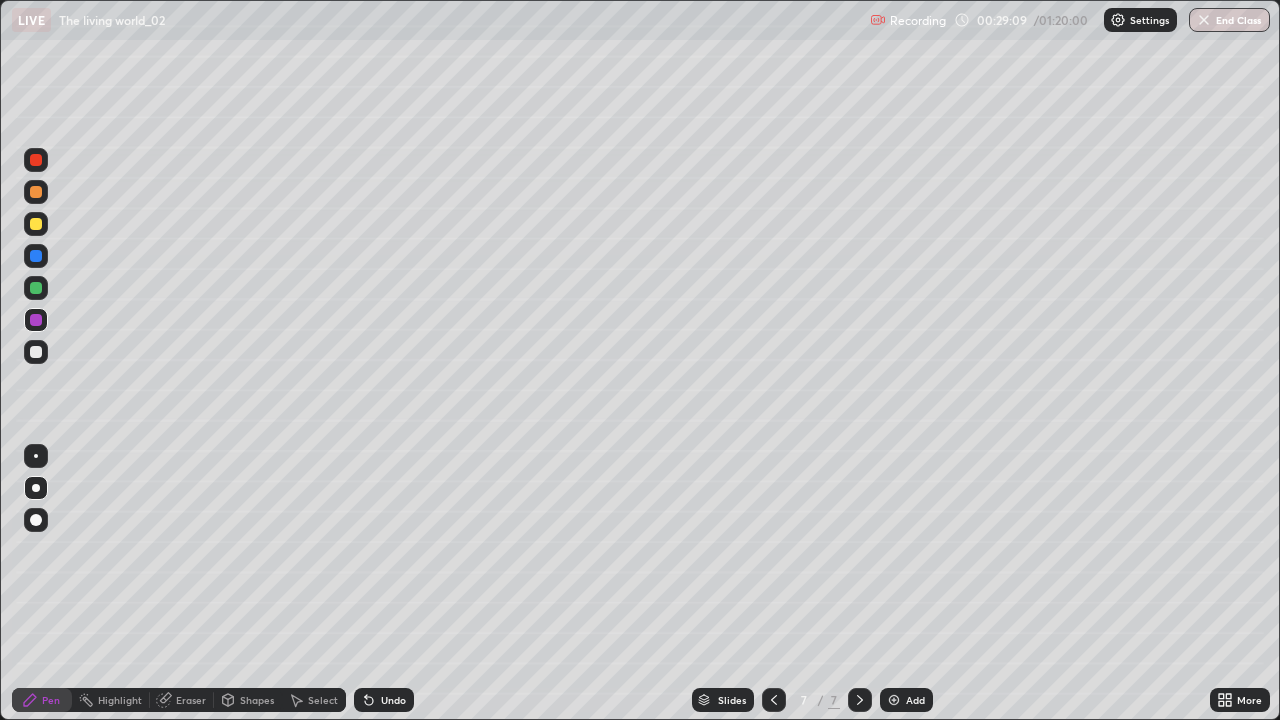 click at bounding box center [36, 352] 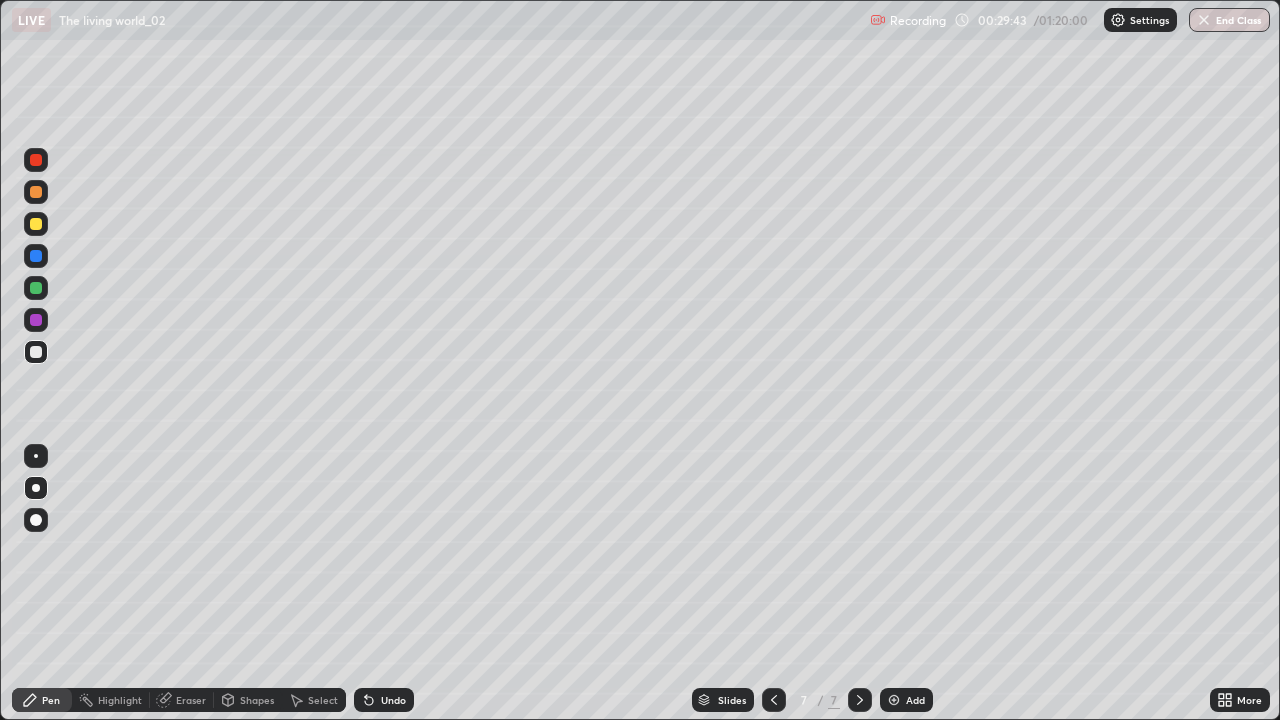 click 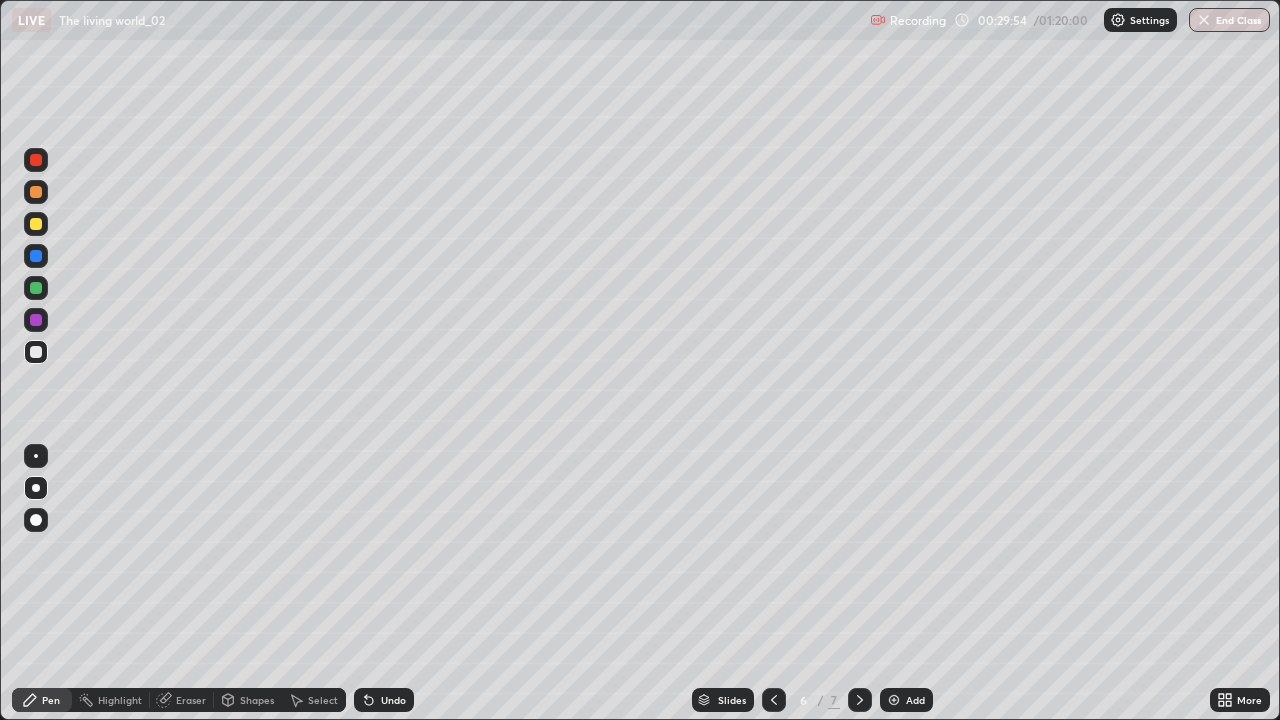 click 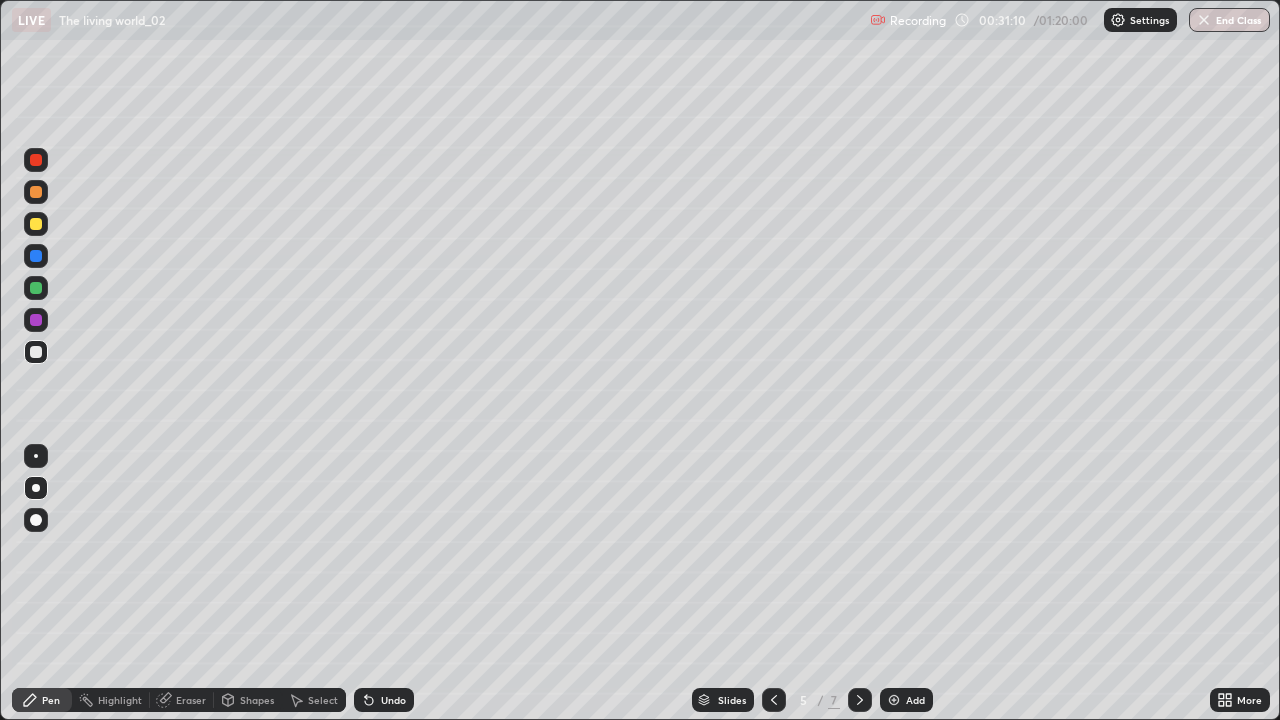 click 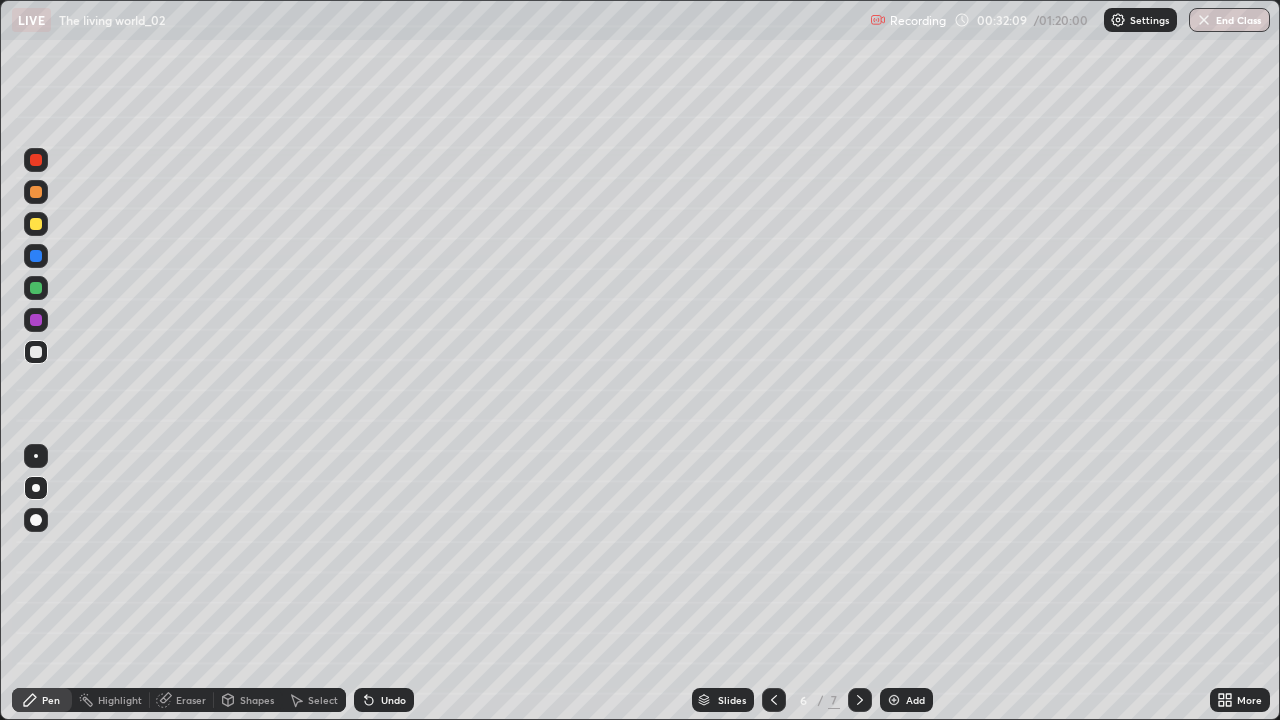 click 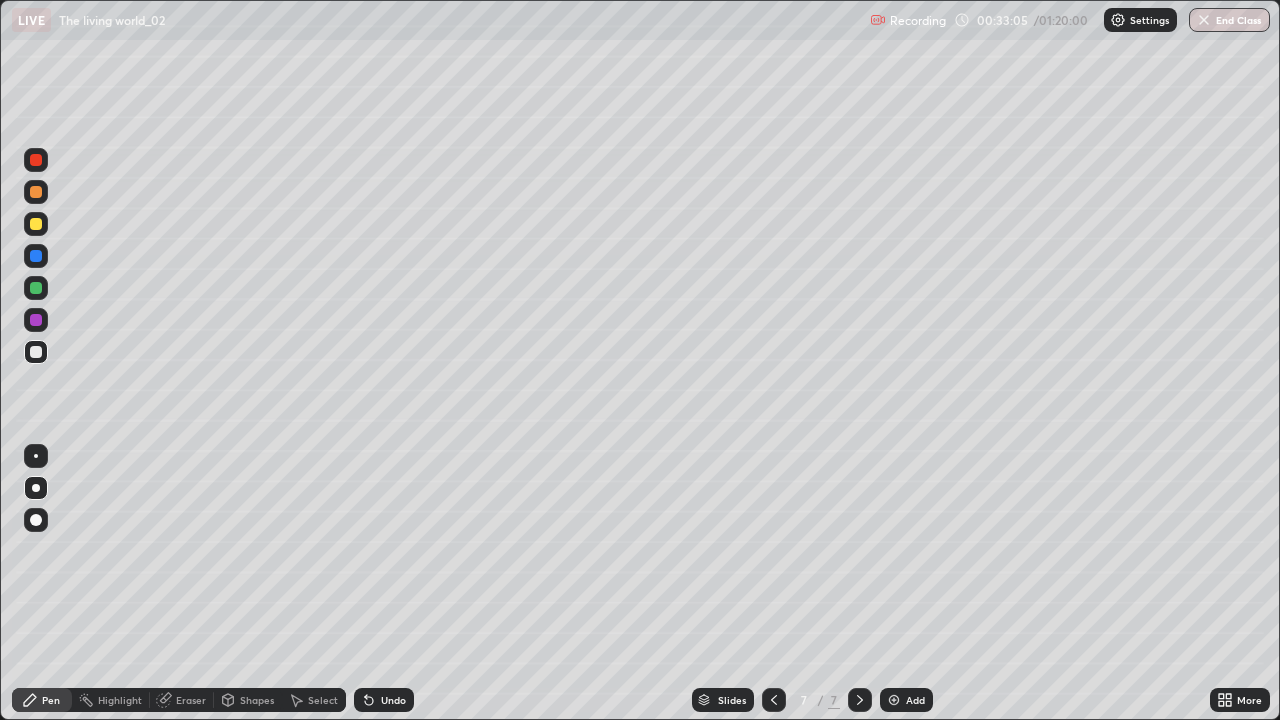 click at bounding box center (894, 700) 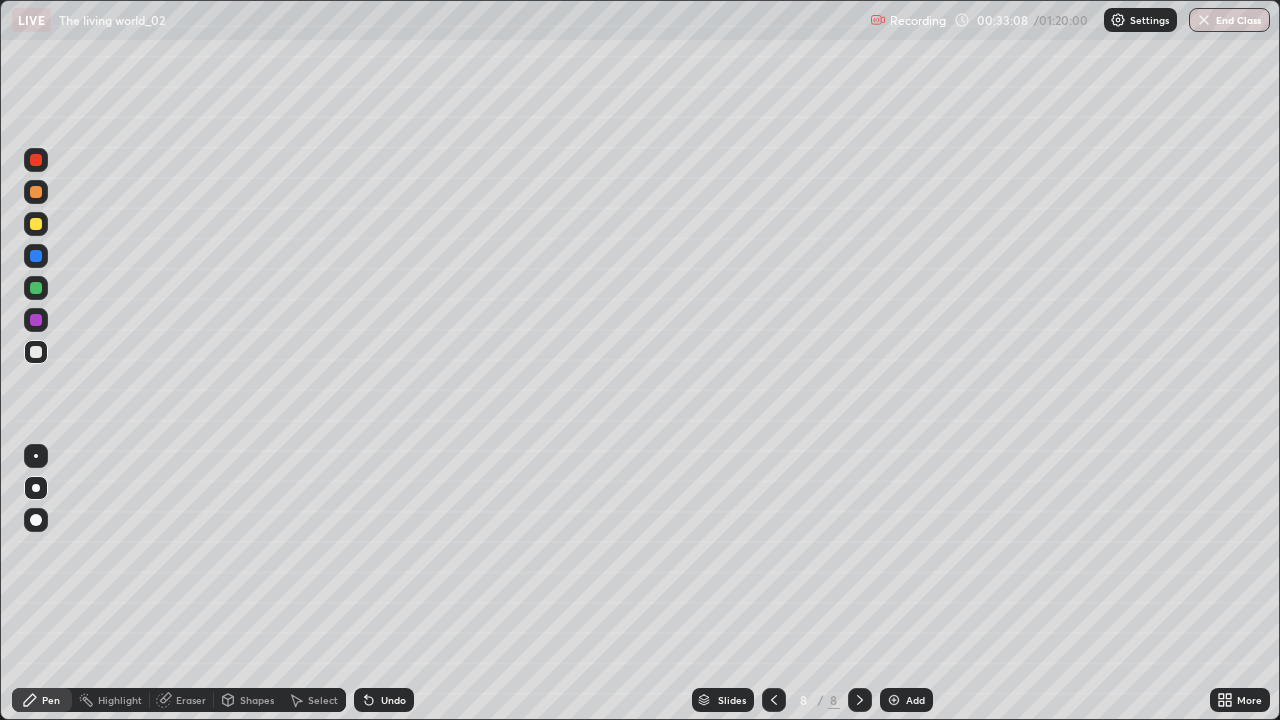 click at bounding box center [36, 224] 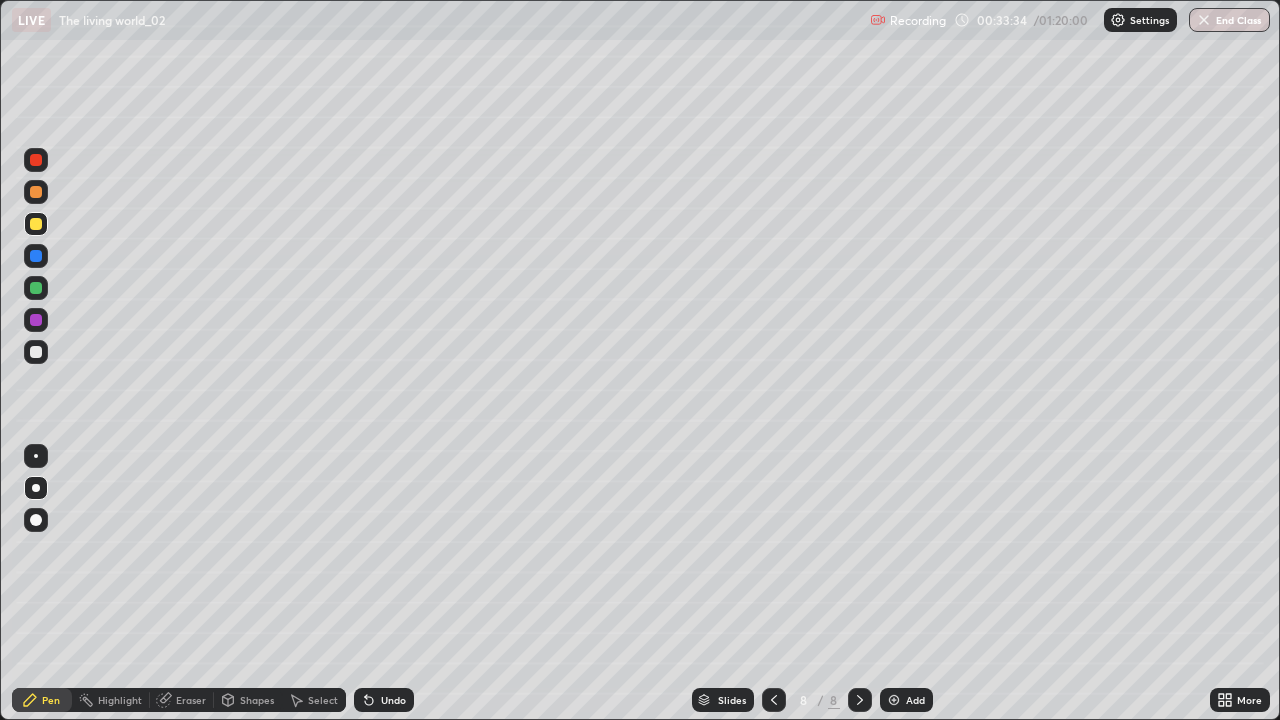 click 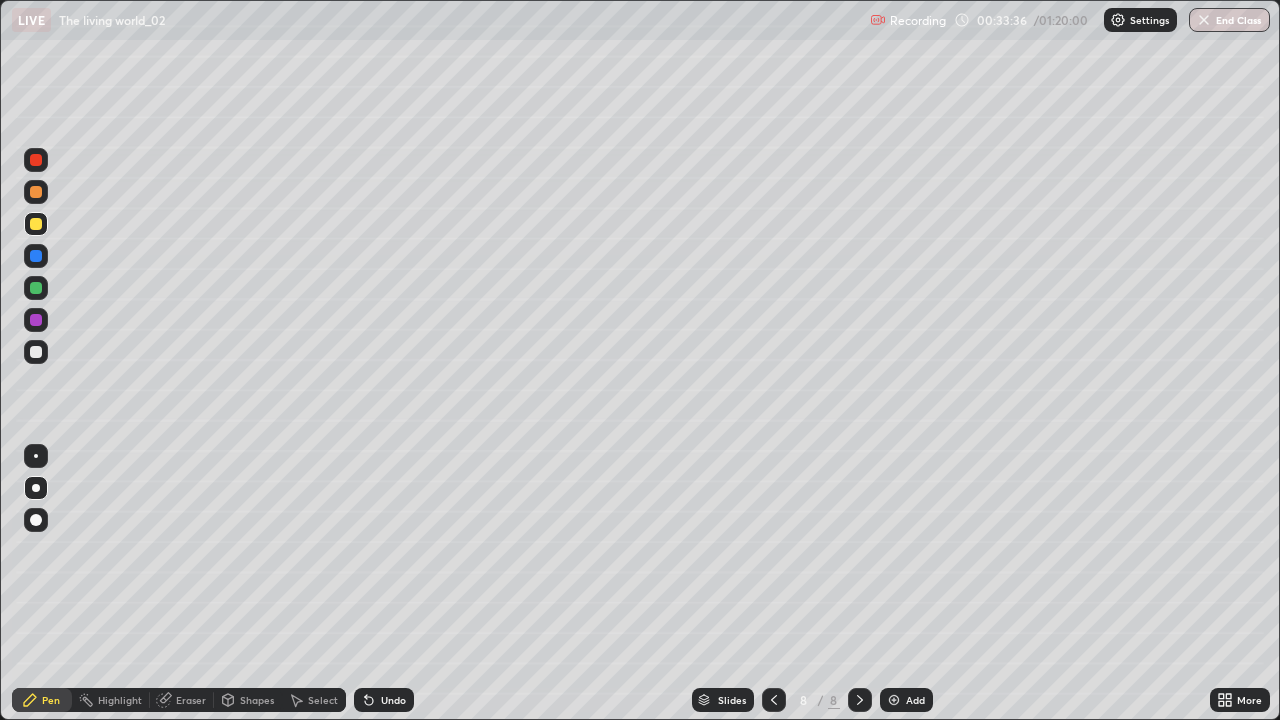 click 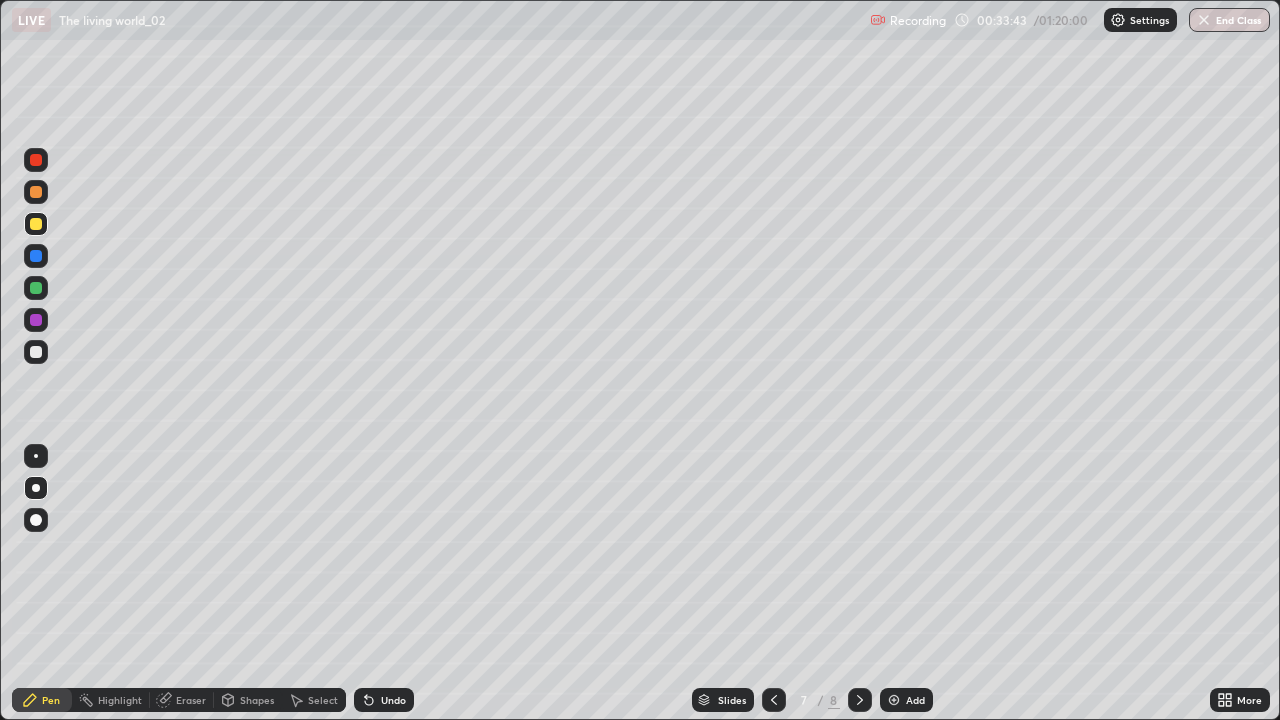 click 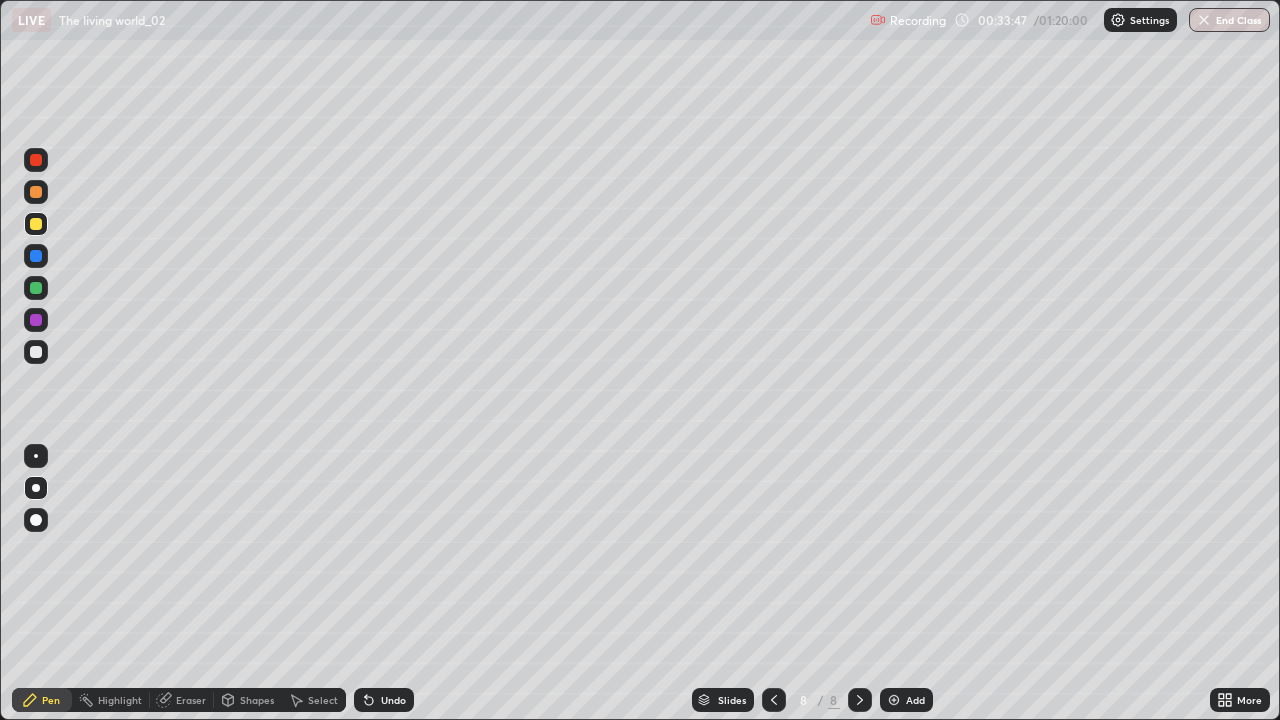 click at bounding box center (36, 256) 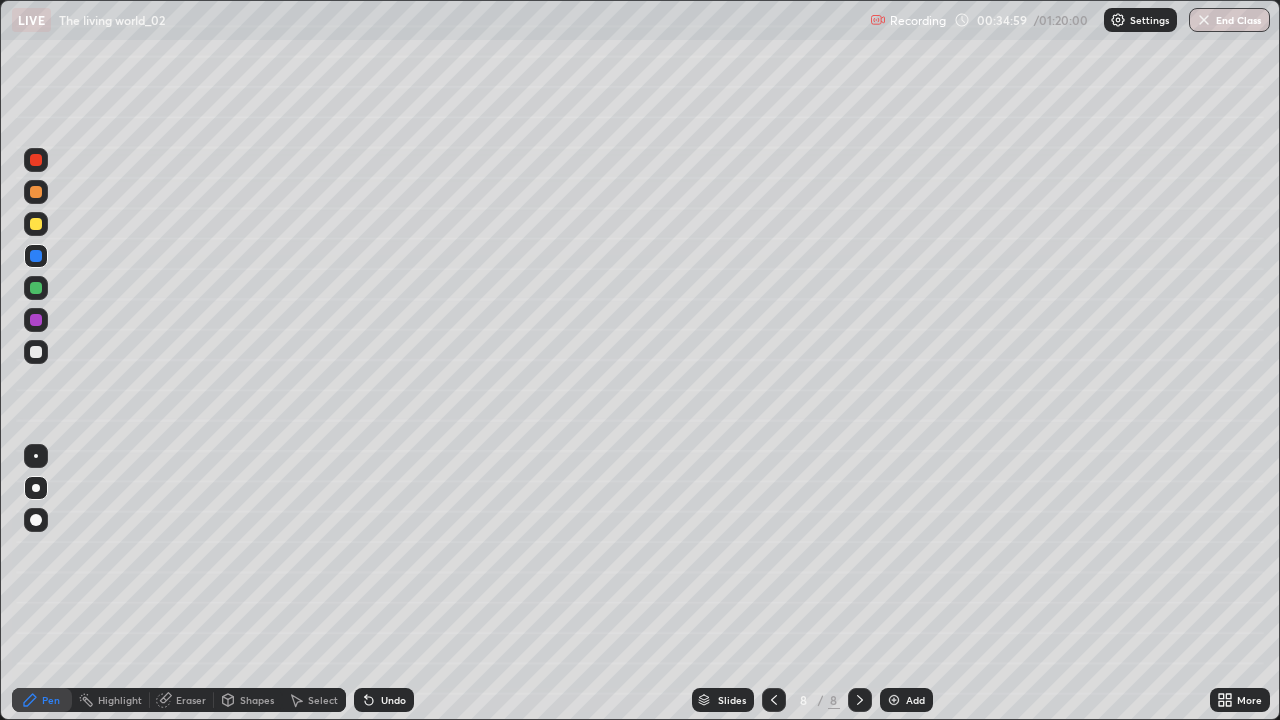 click at bounding box center [36, 320] 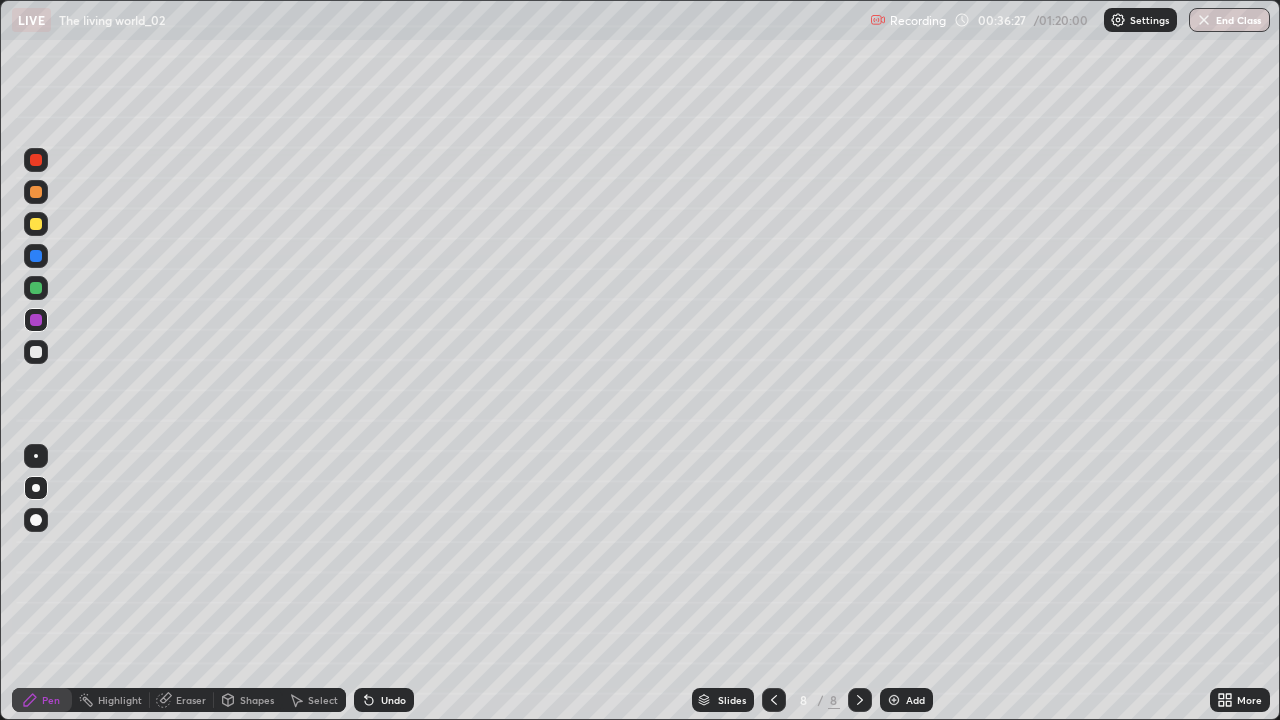 click at bounding box center (36, 352) 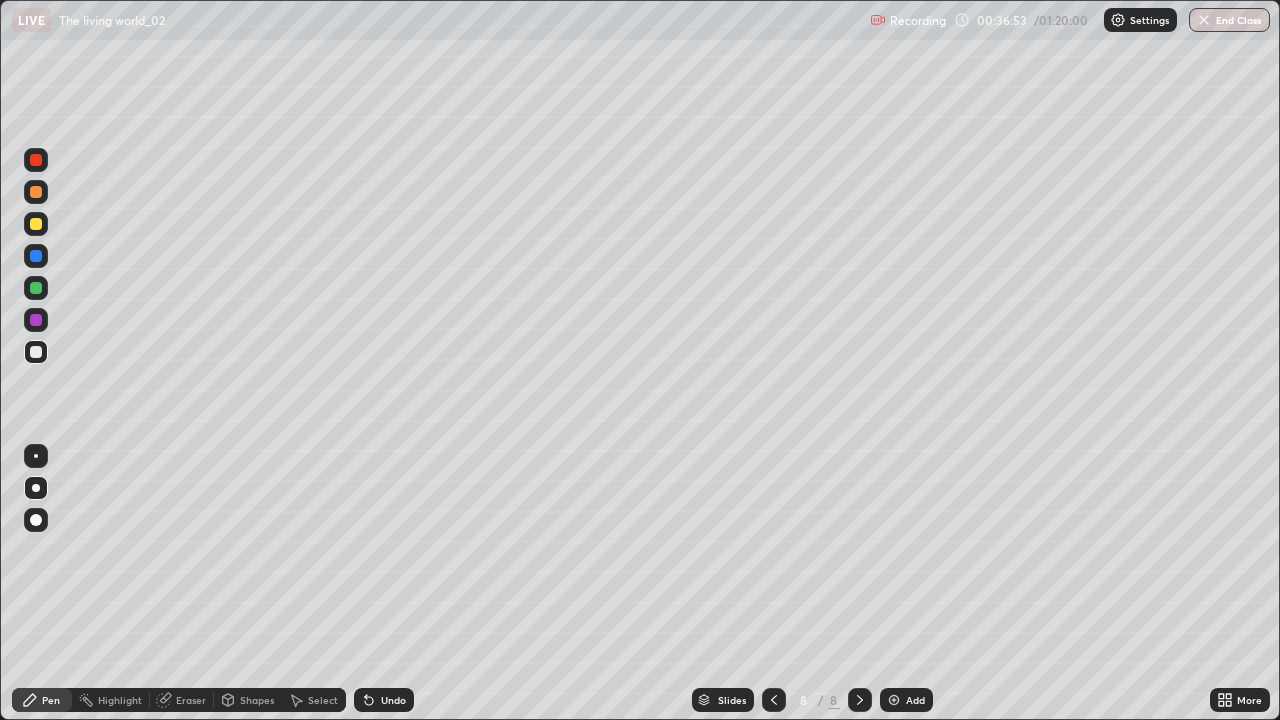 click at bounding box center (894, 700) 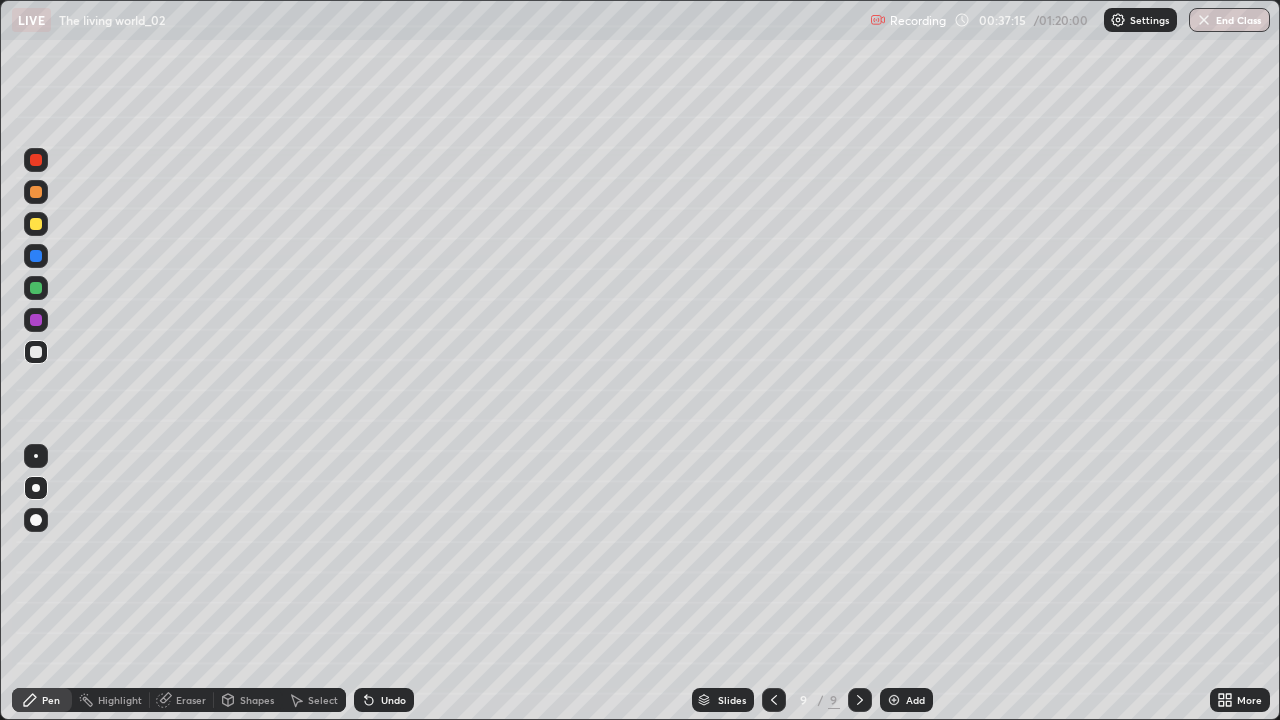click at bounding box center (36, 160) 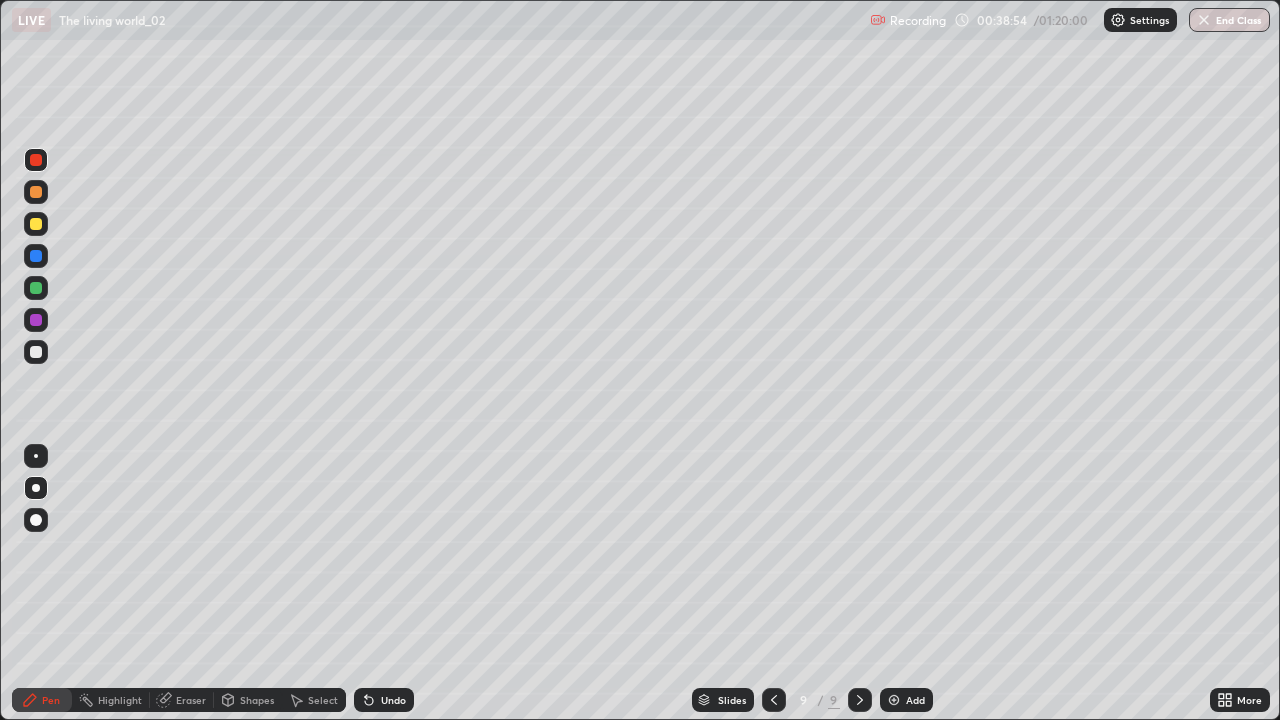 click at bounding box center [36, 320] 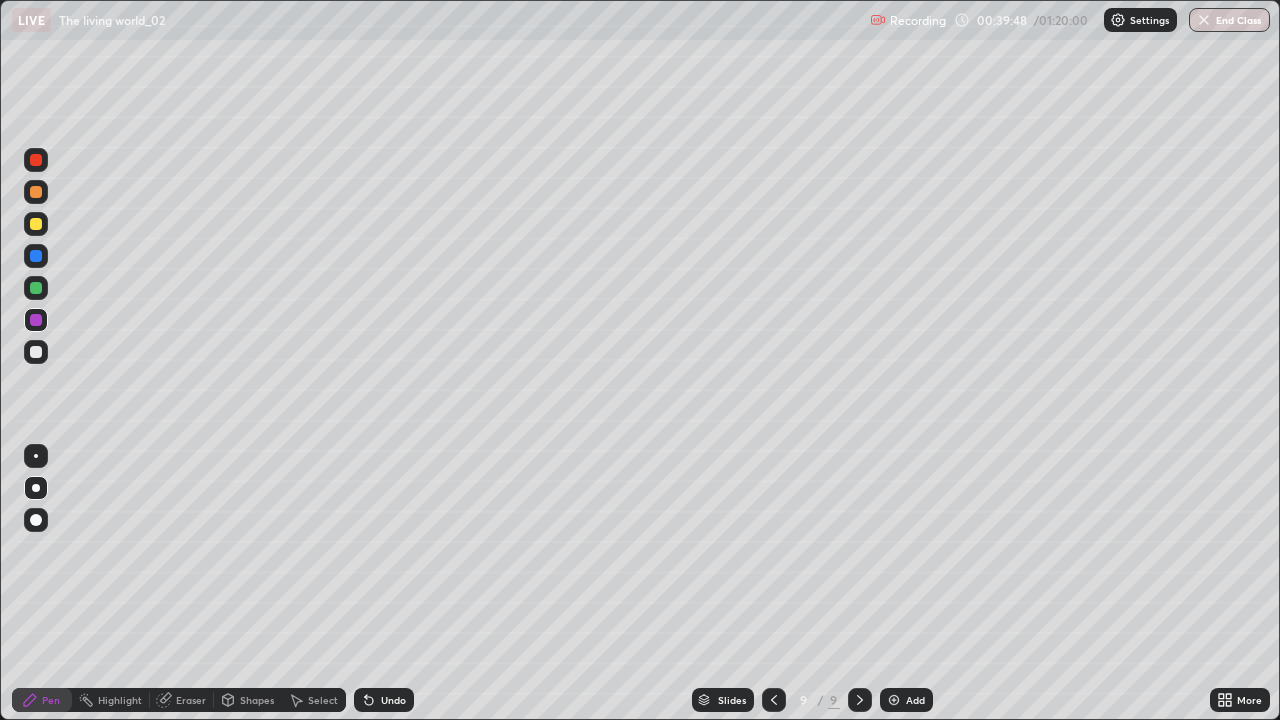 click at bounding box center [36, 352] 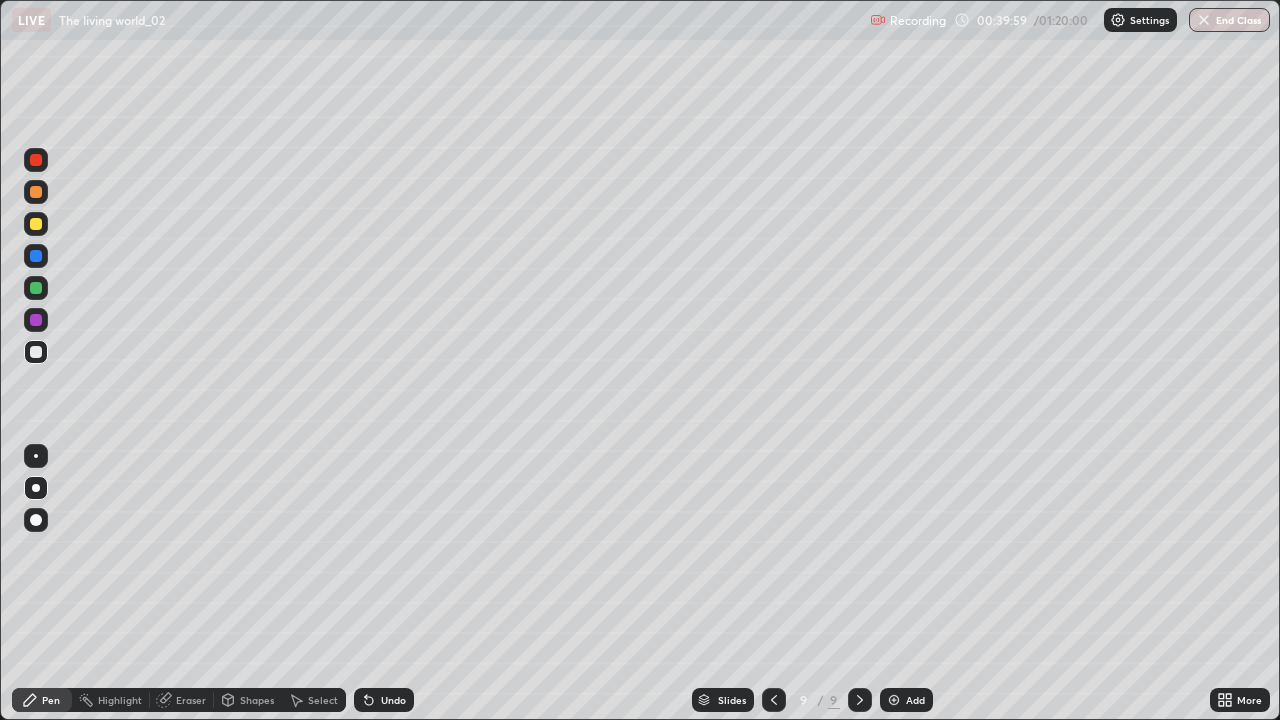 click at bounding box center [36, 320] 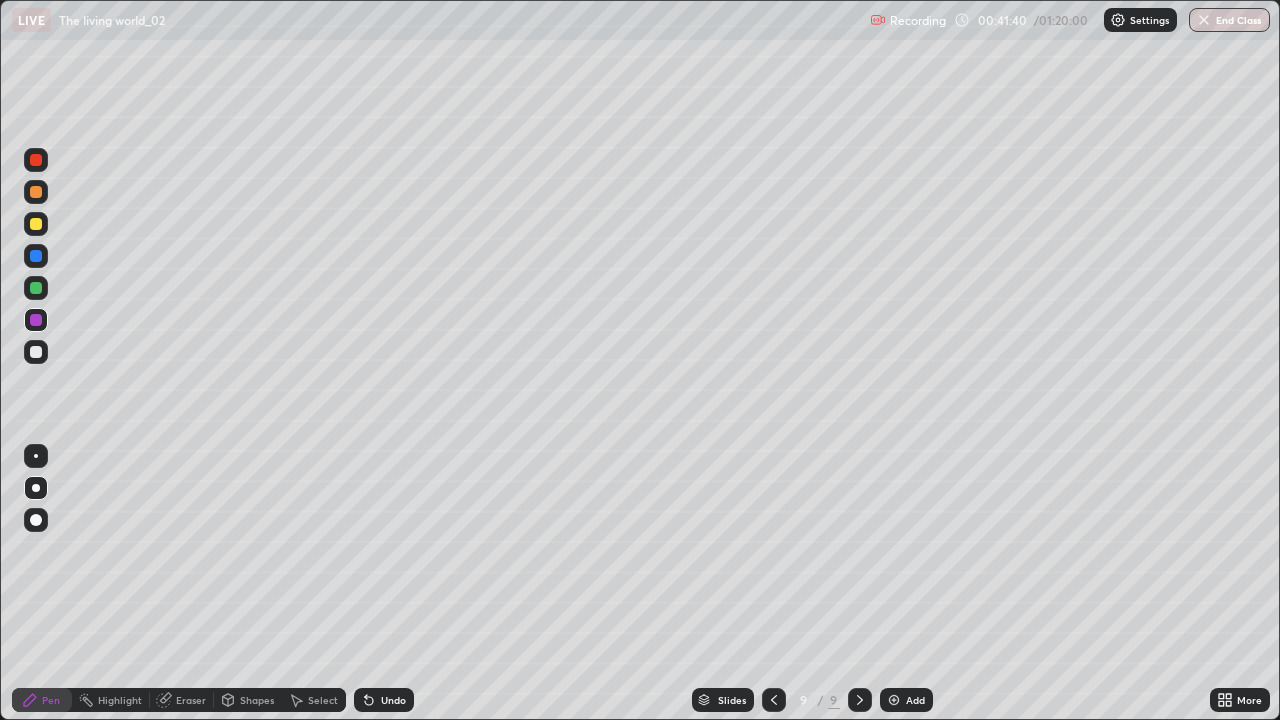 click at bounding box center (774, 700) 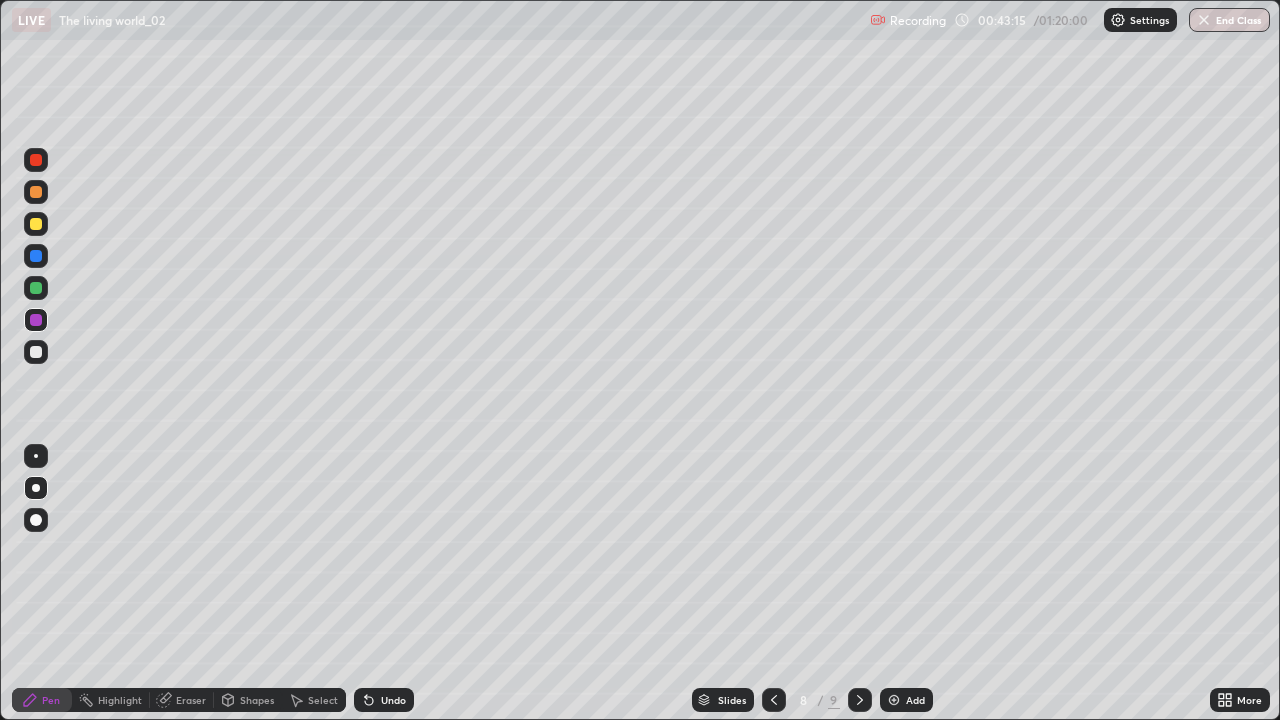 click at bounding box center (36, 352) 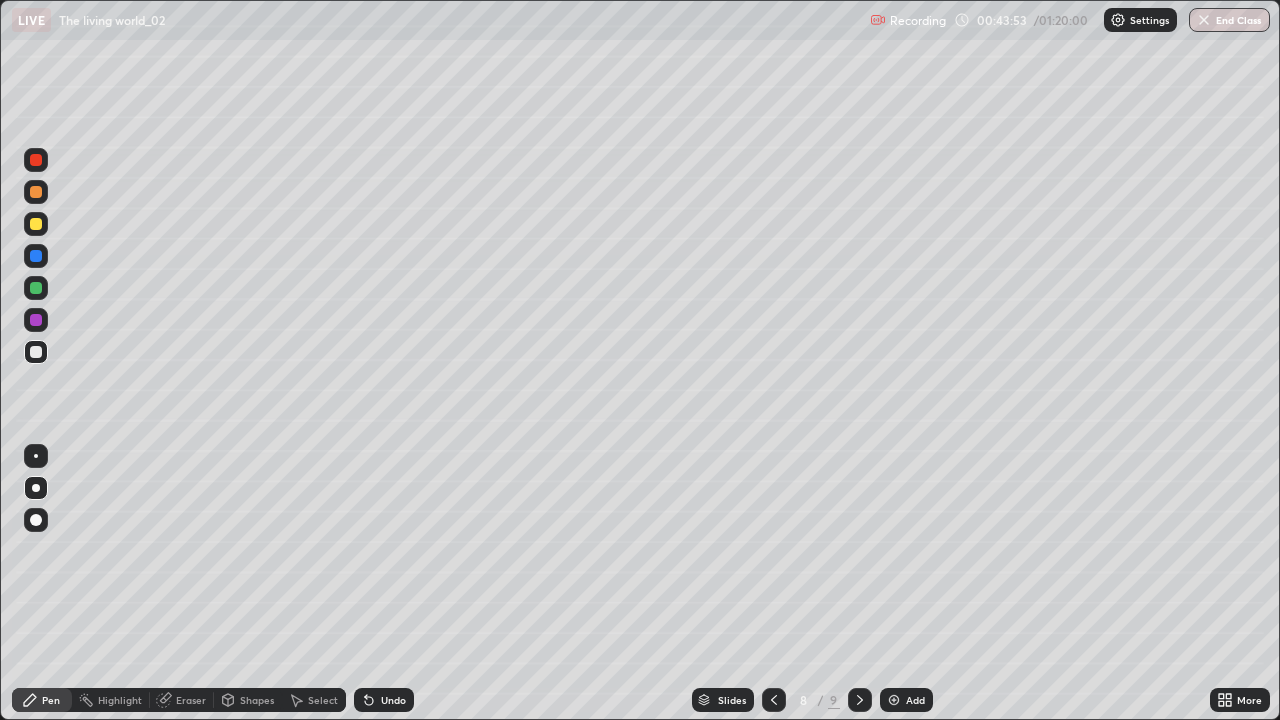 click 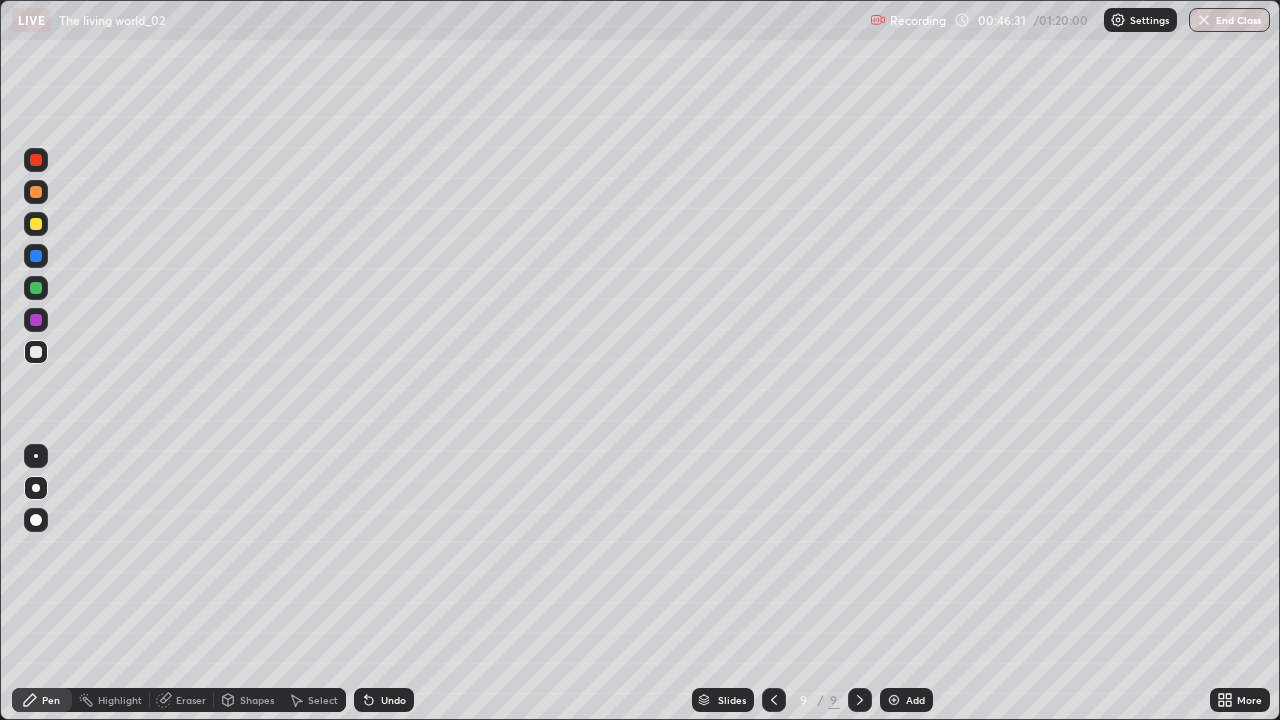 click at bounding box center (894, 700) 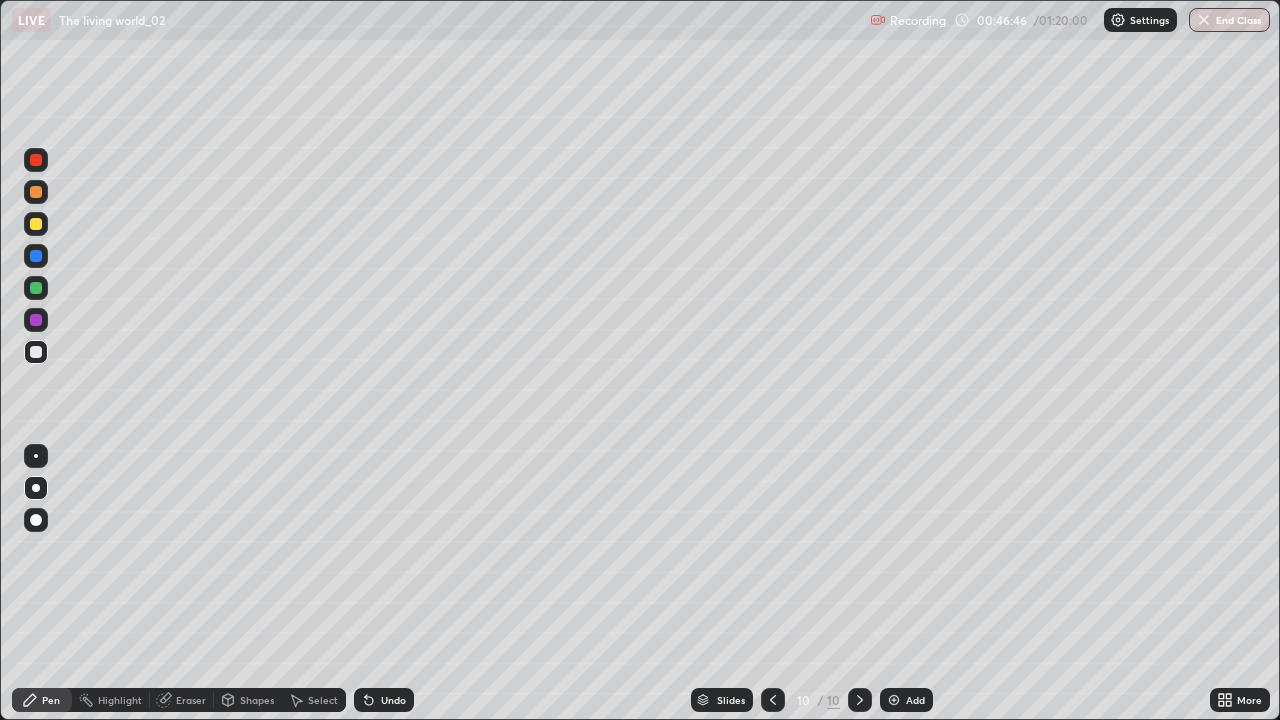 click at bounding box center (36, 160) 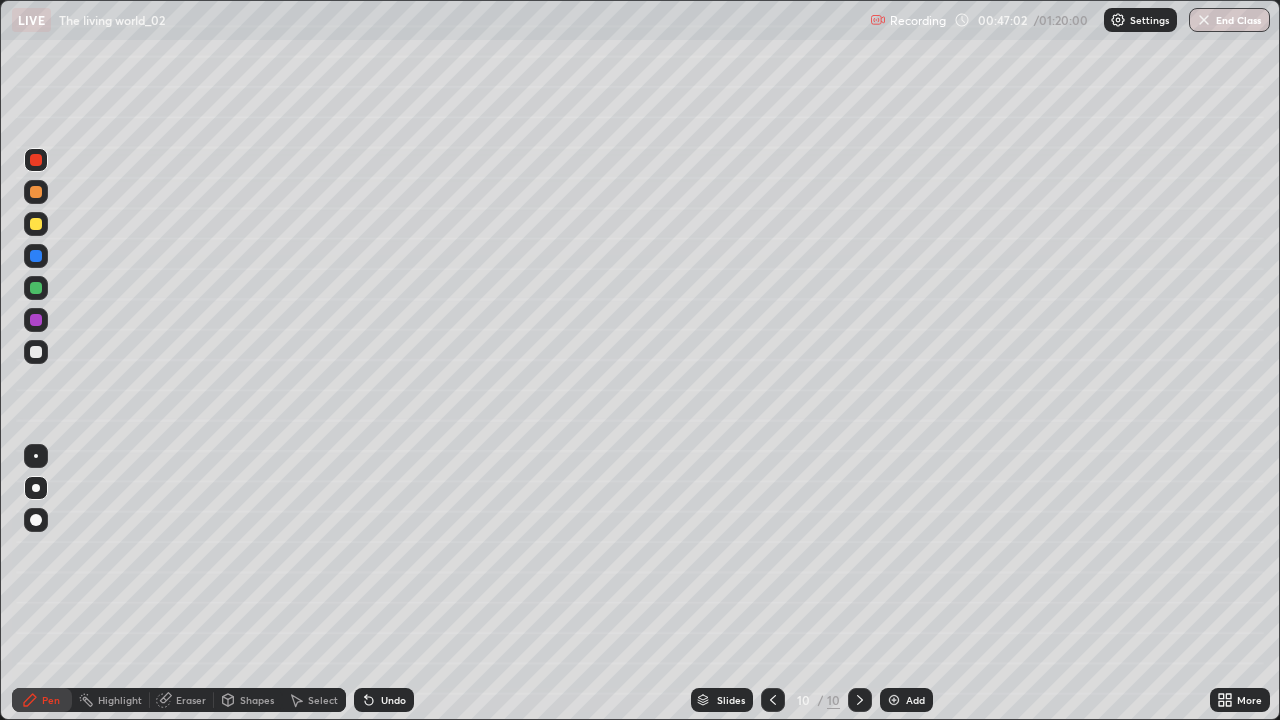 click at bounding box center (36, 192) 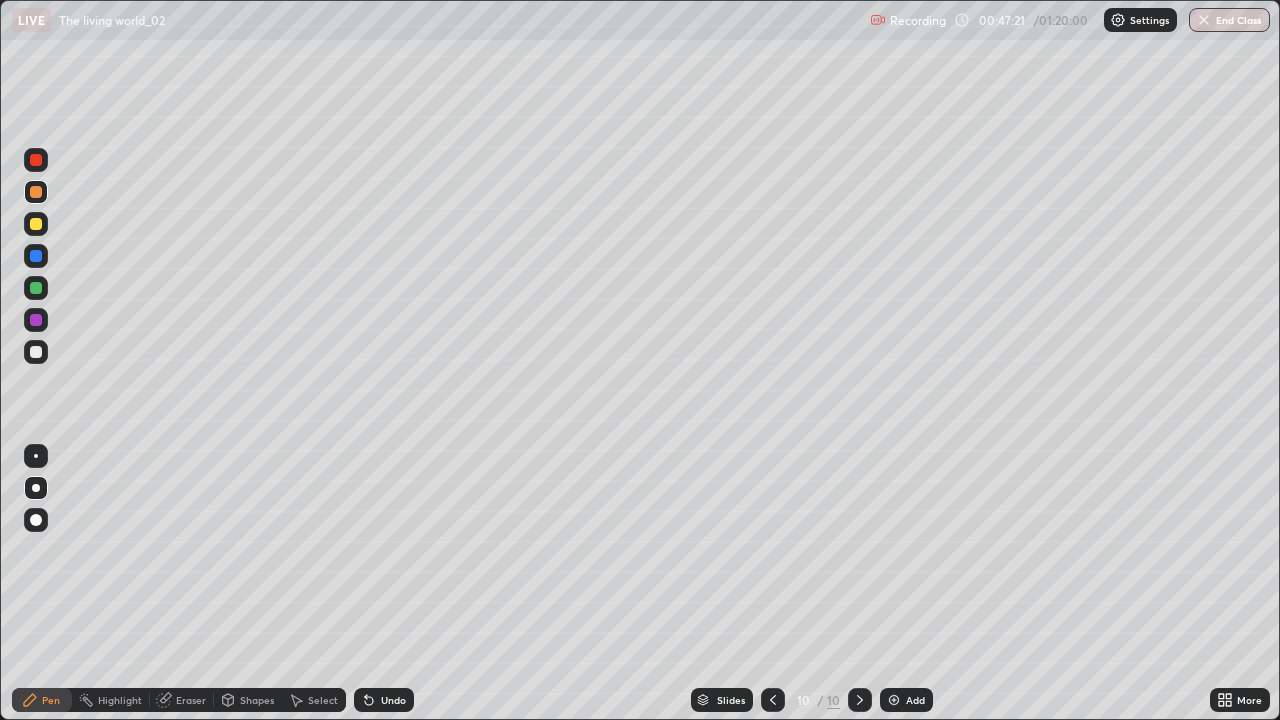 click at bounding box center (36, 288) 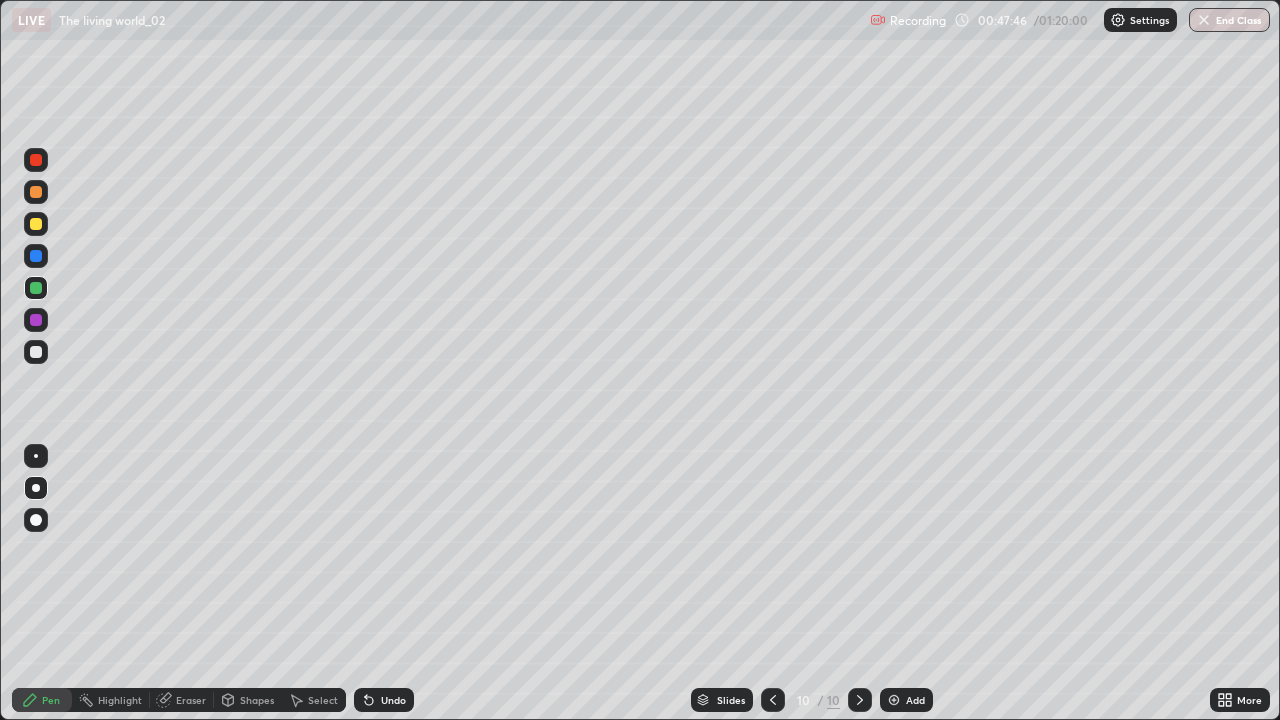 click at bounding box center [36, 320] 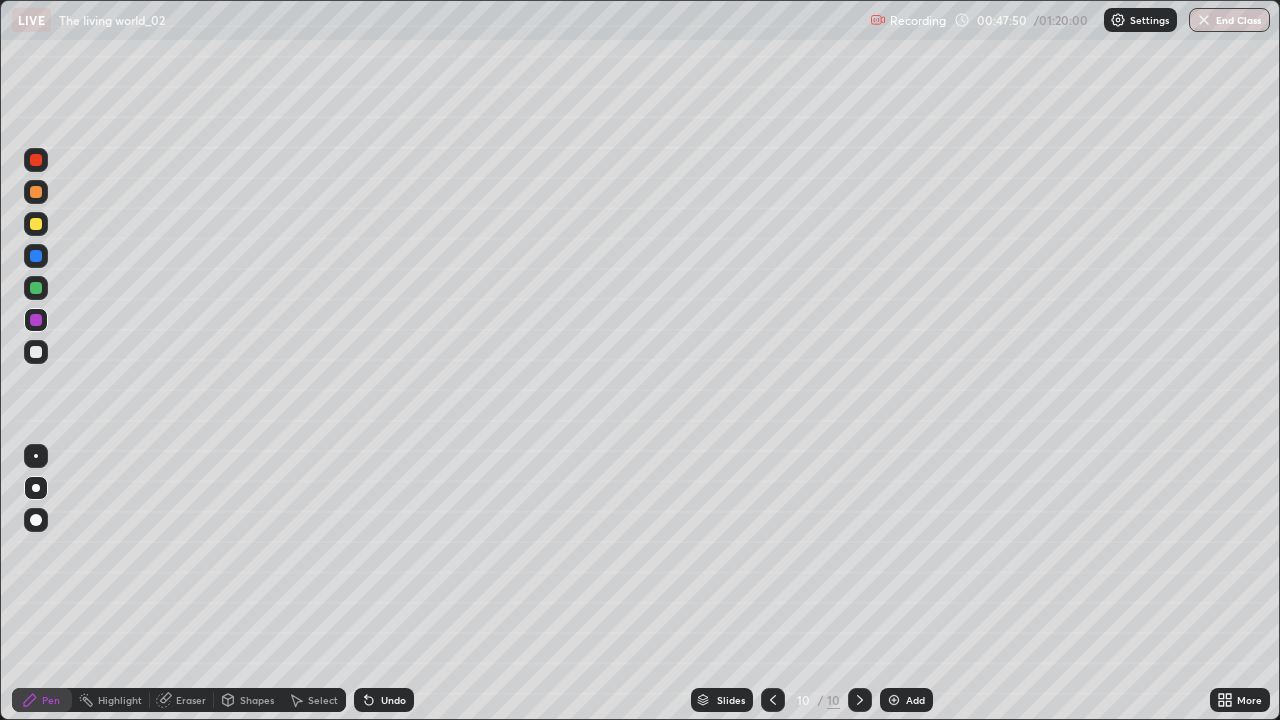 click at bounding box center (36, 288) 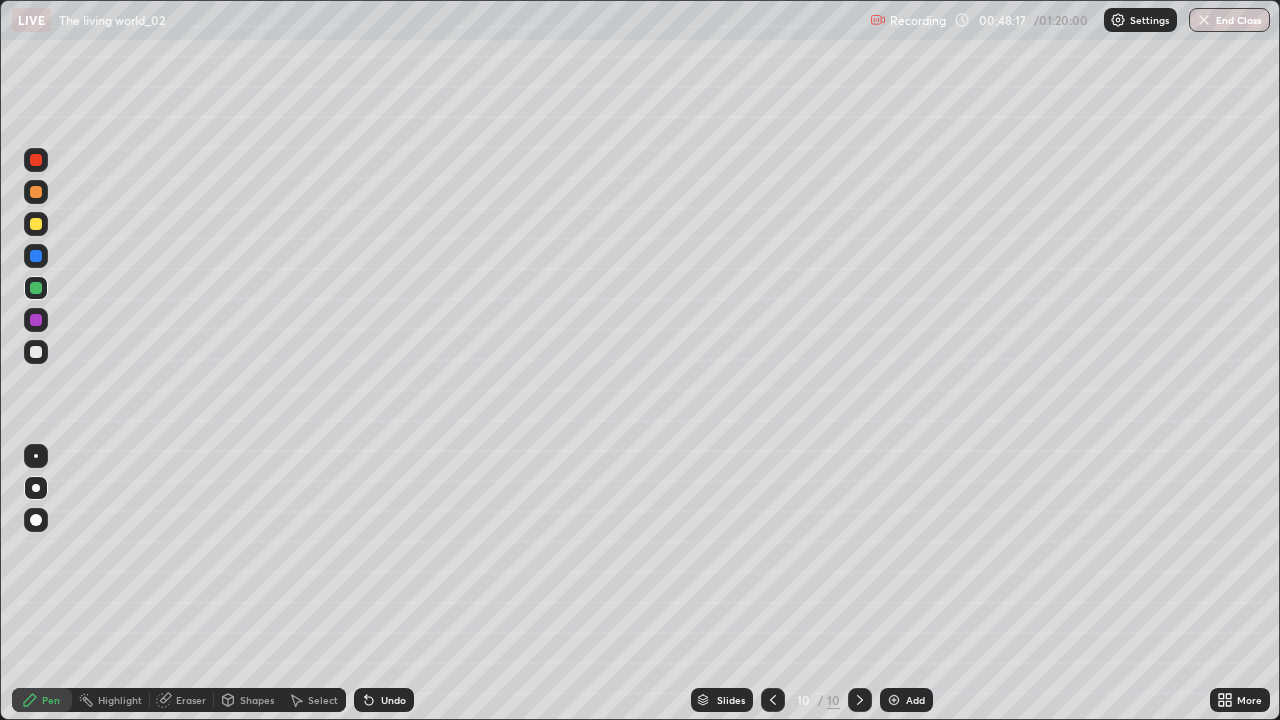click at bounding box center [36, 352] 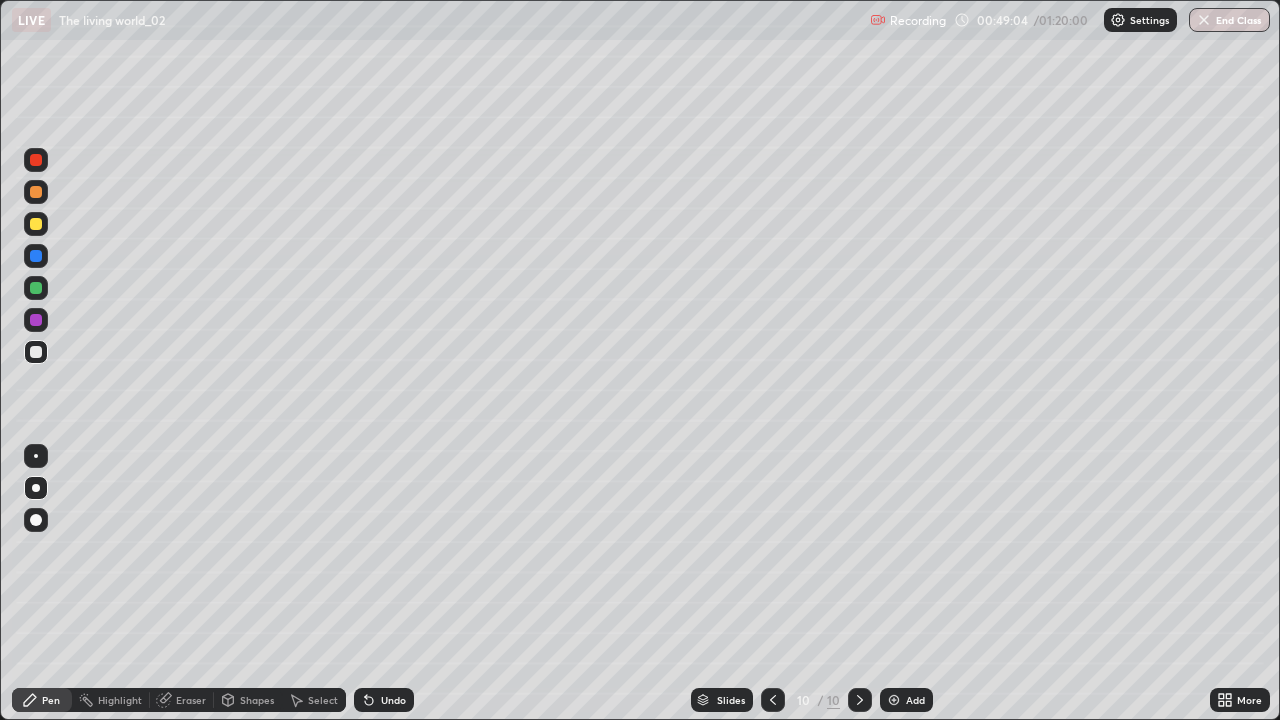 click at bounding box center (773, 700) 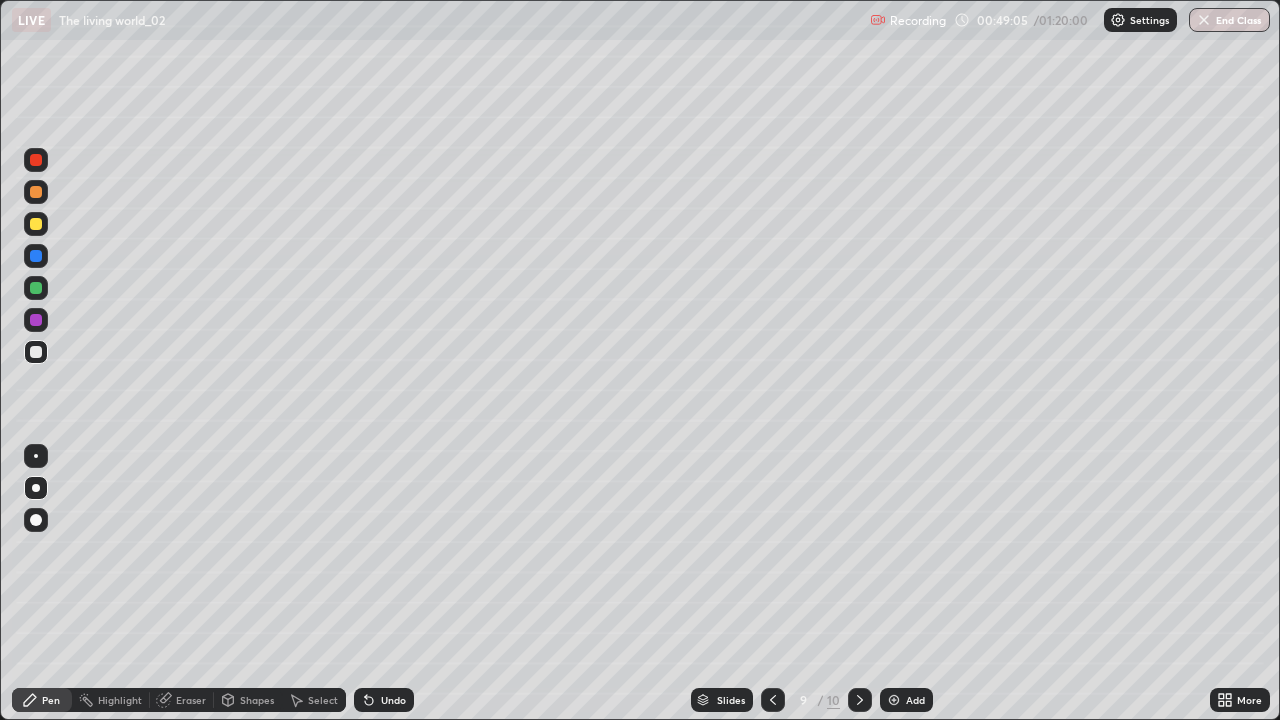 click at bounding box center (773, 700) 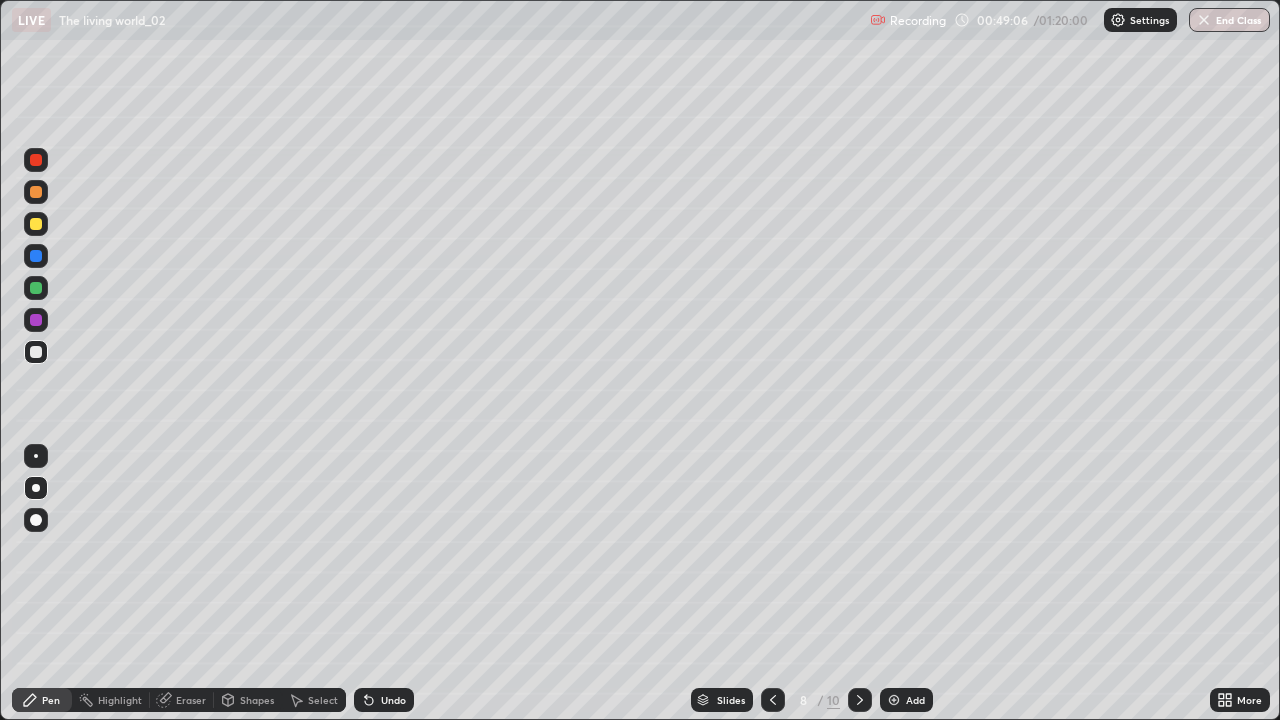 click at bounding box center [773, 700] 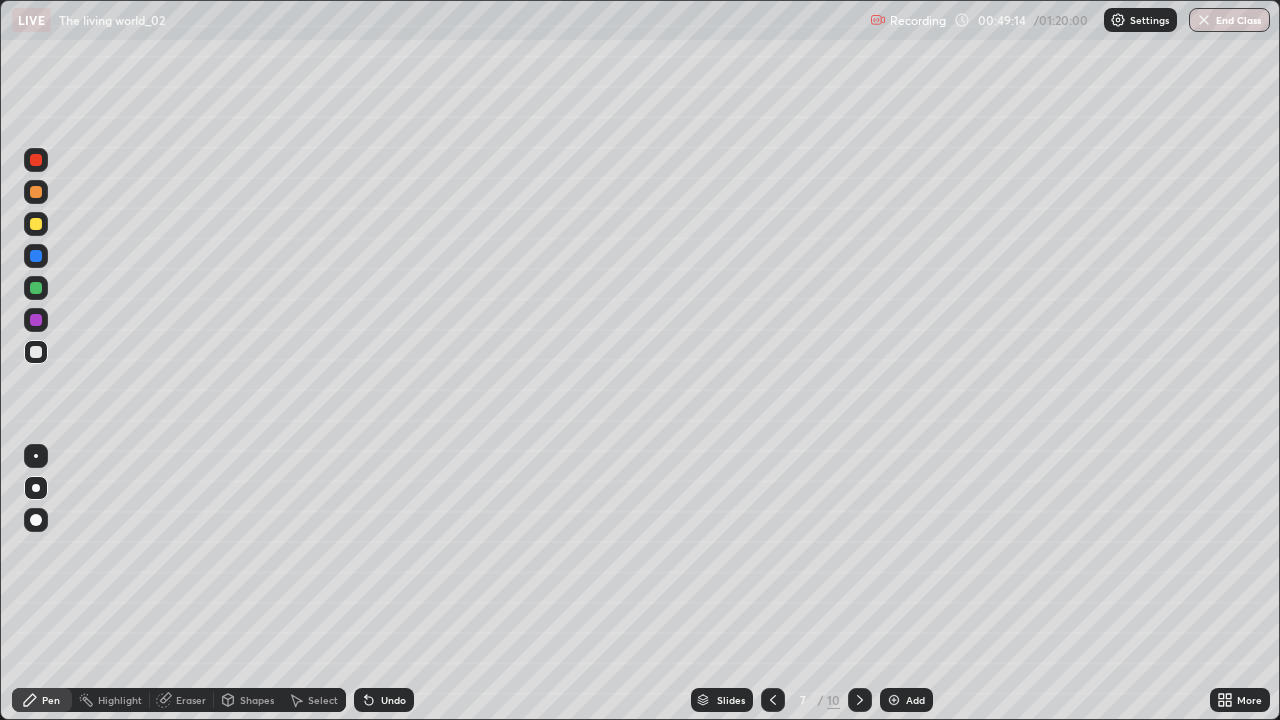click 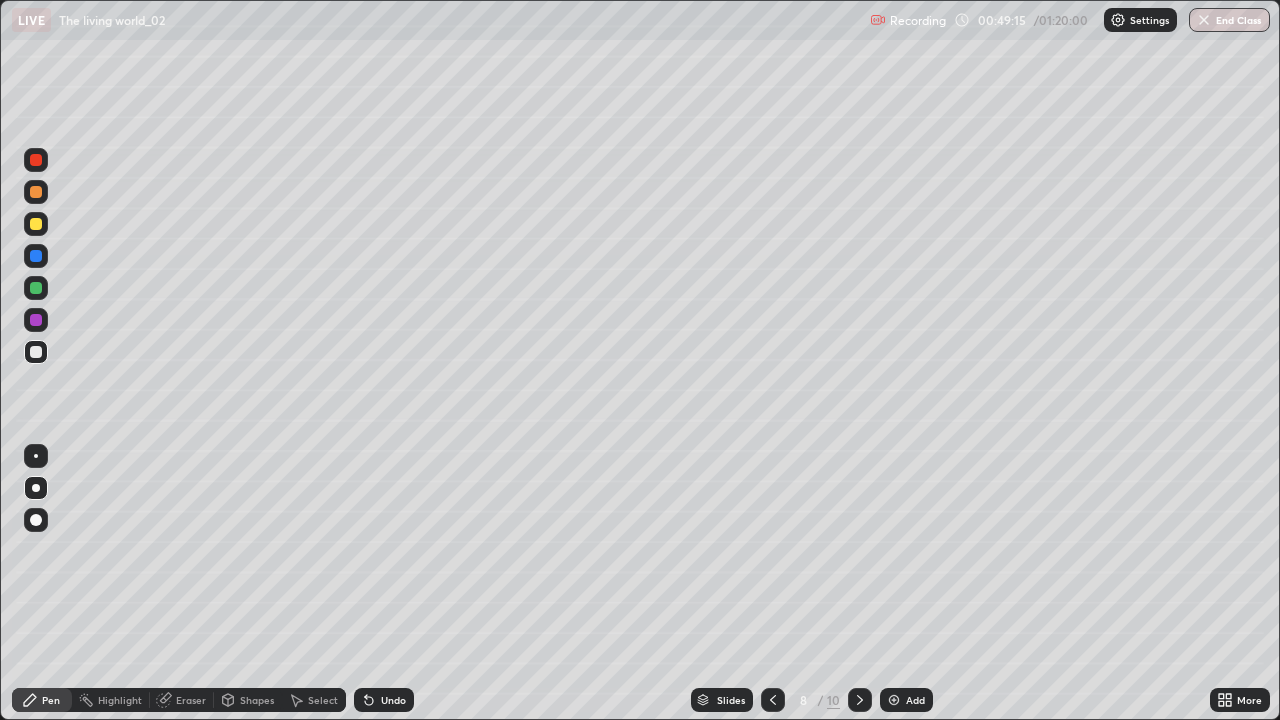 click at bounding box center [860, 700] 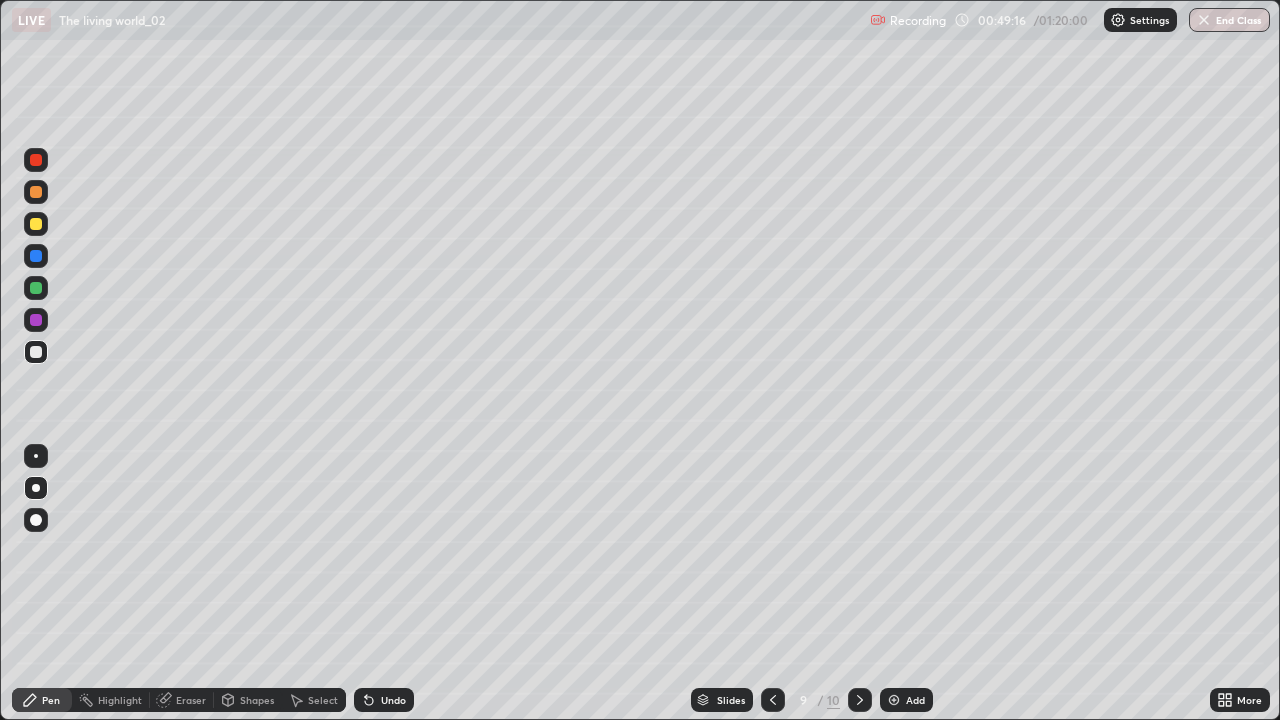 click 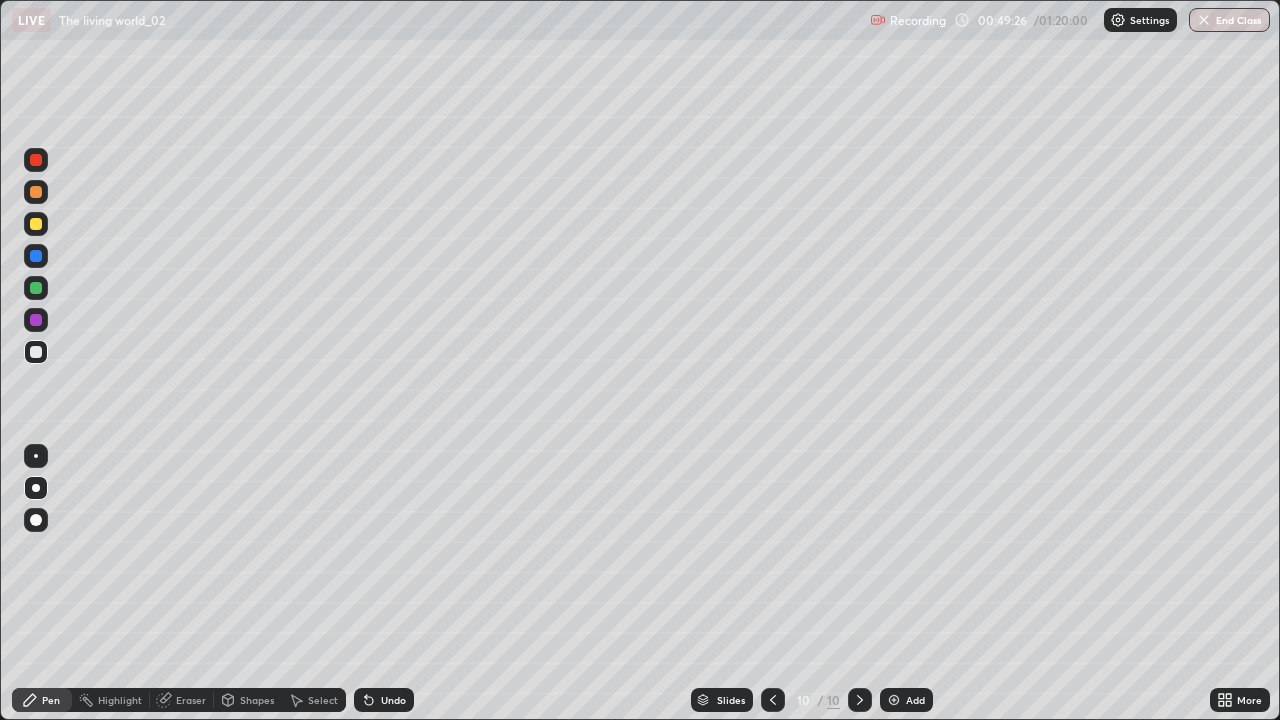 click at bounding box center [36, 352] 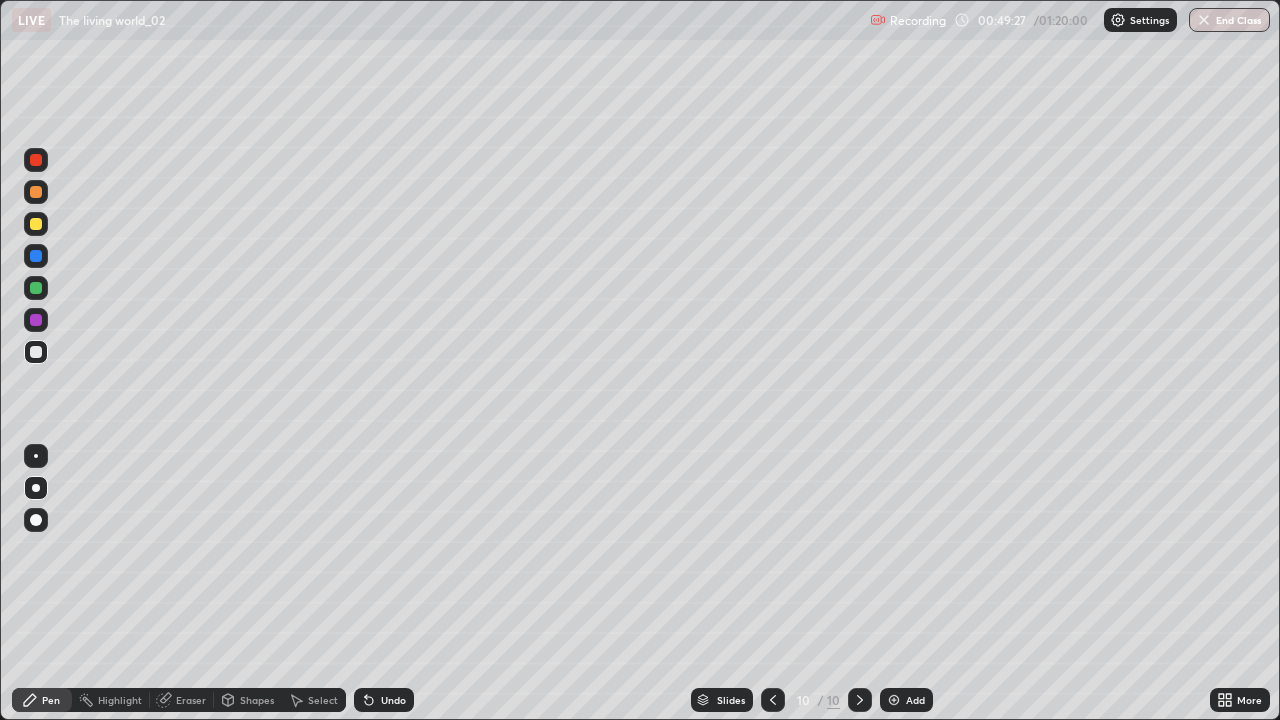 click at bounding box center (36, 320) 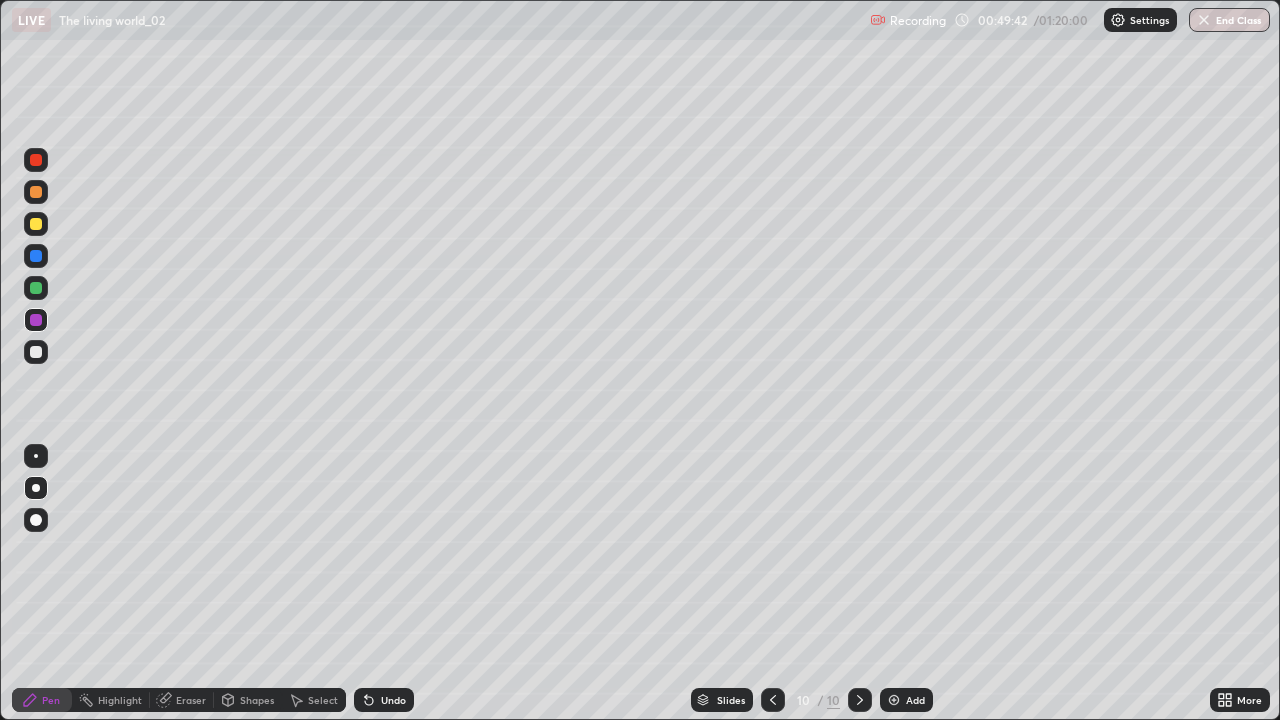 click at bounding box center (36, 288) 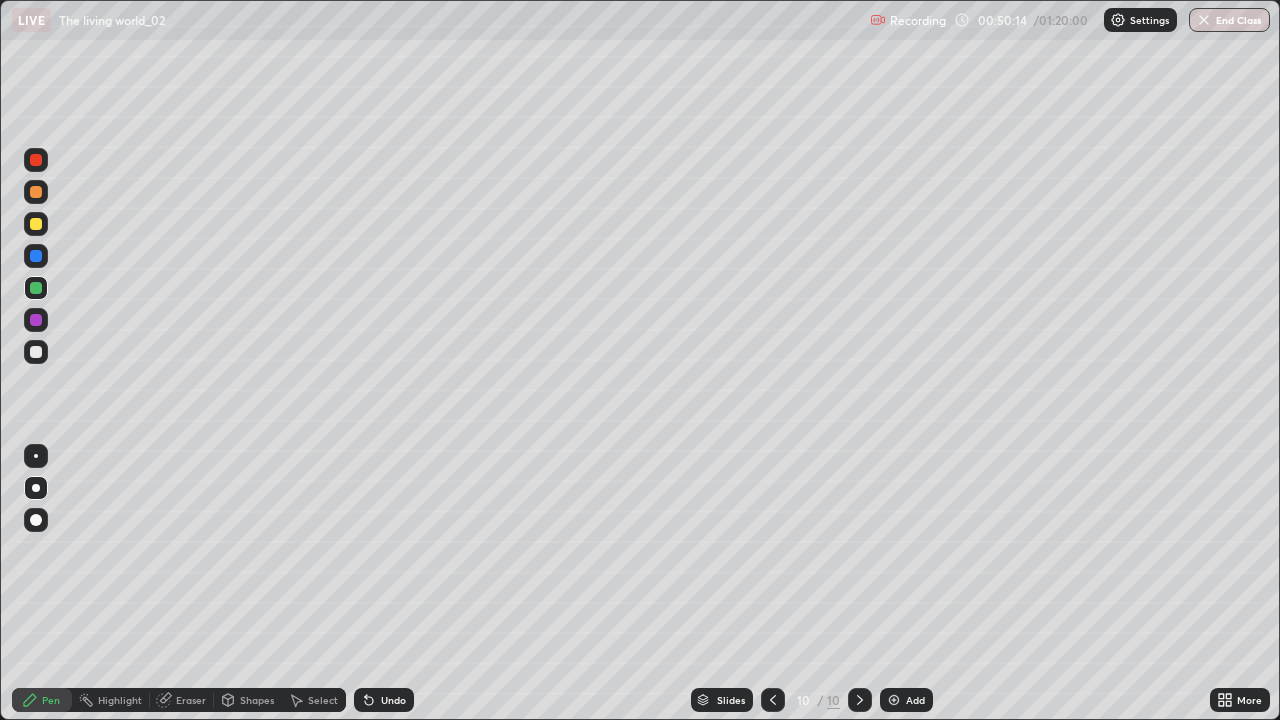 click at bounding box center (36, 352) 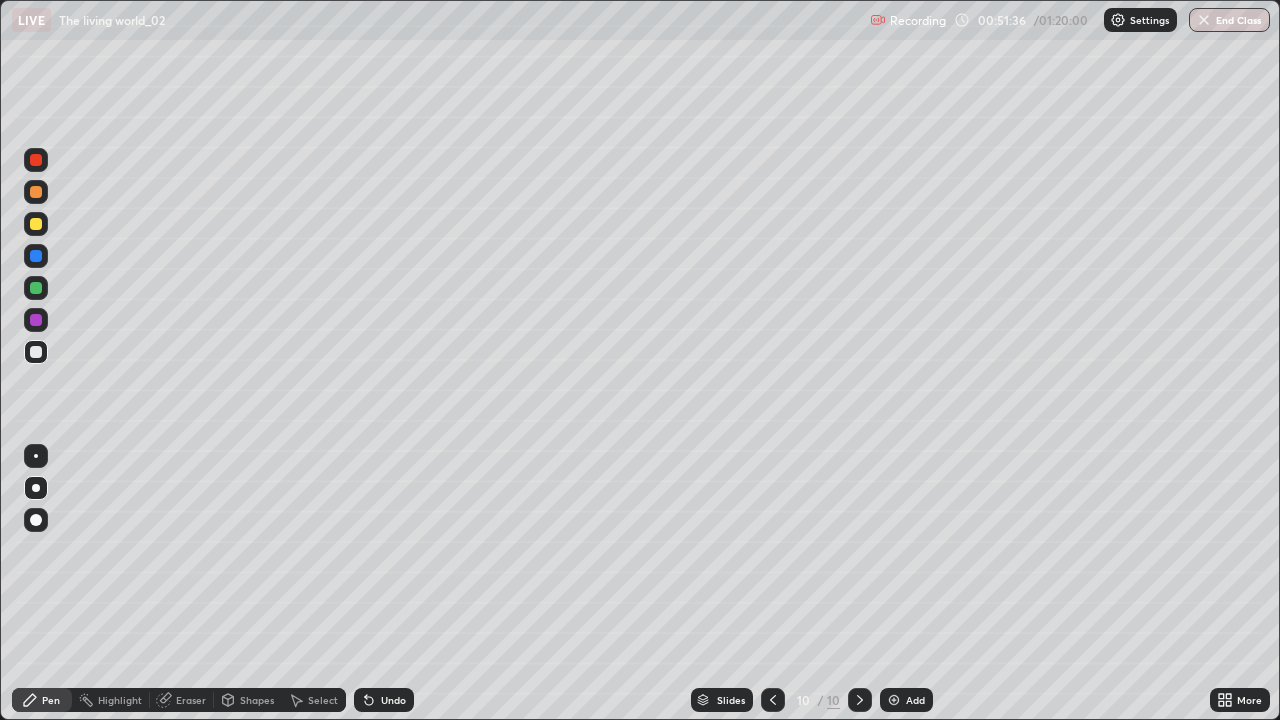 click at bounding box center [36, 320] 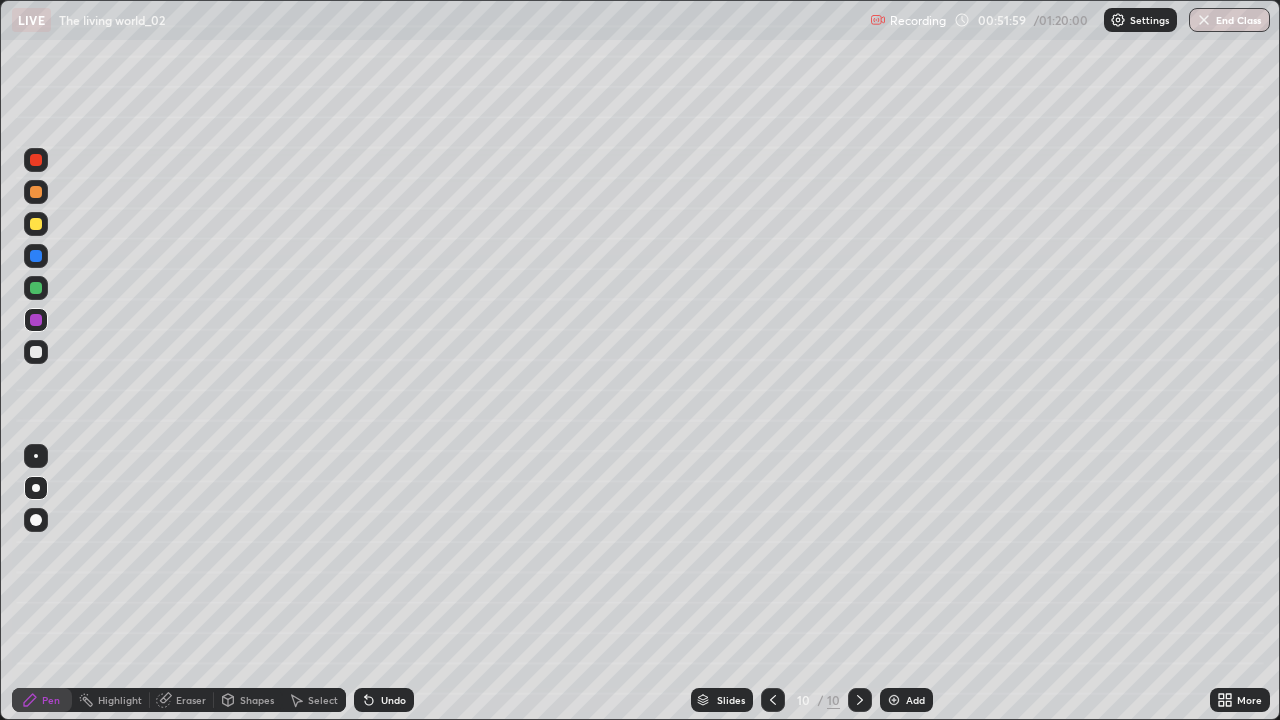 click at bounding box center (894, 700) 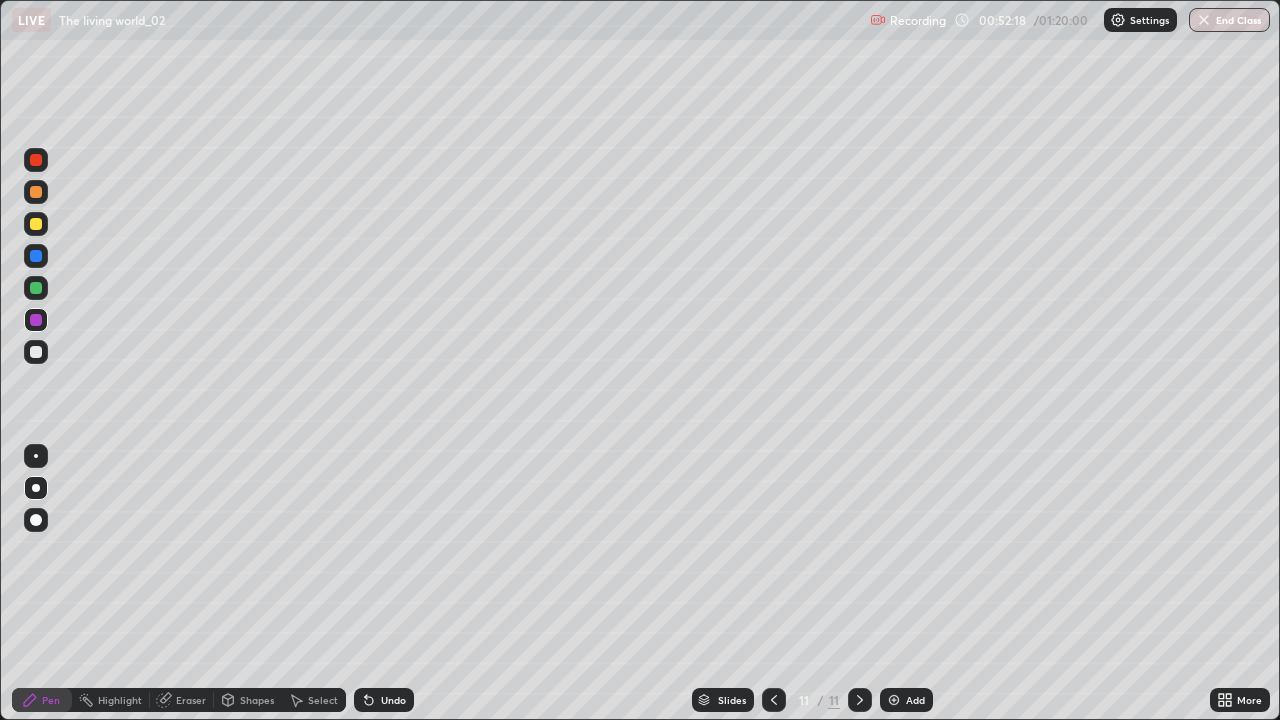 click at bounding box center (36, 352) 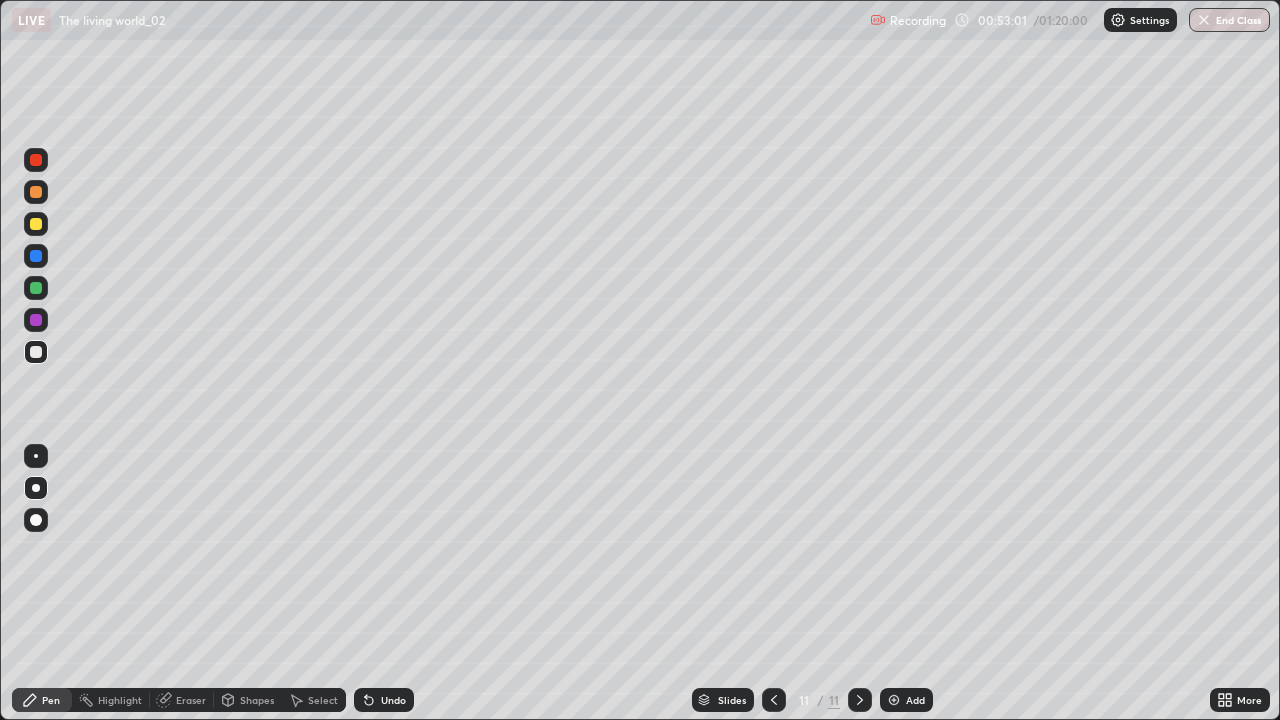 click 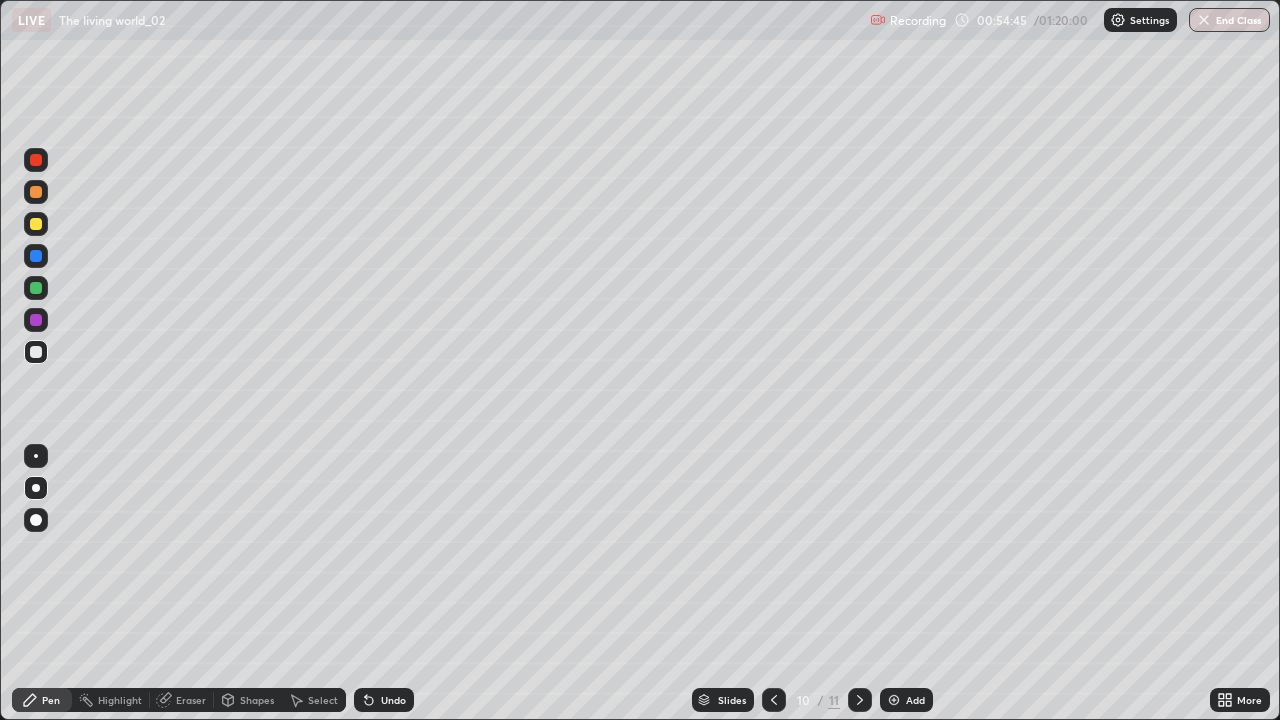 click 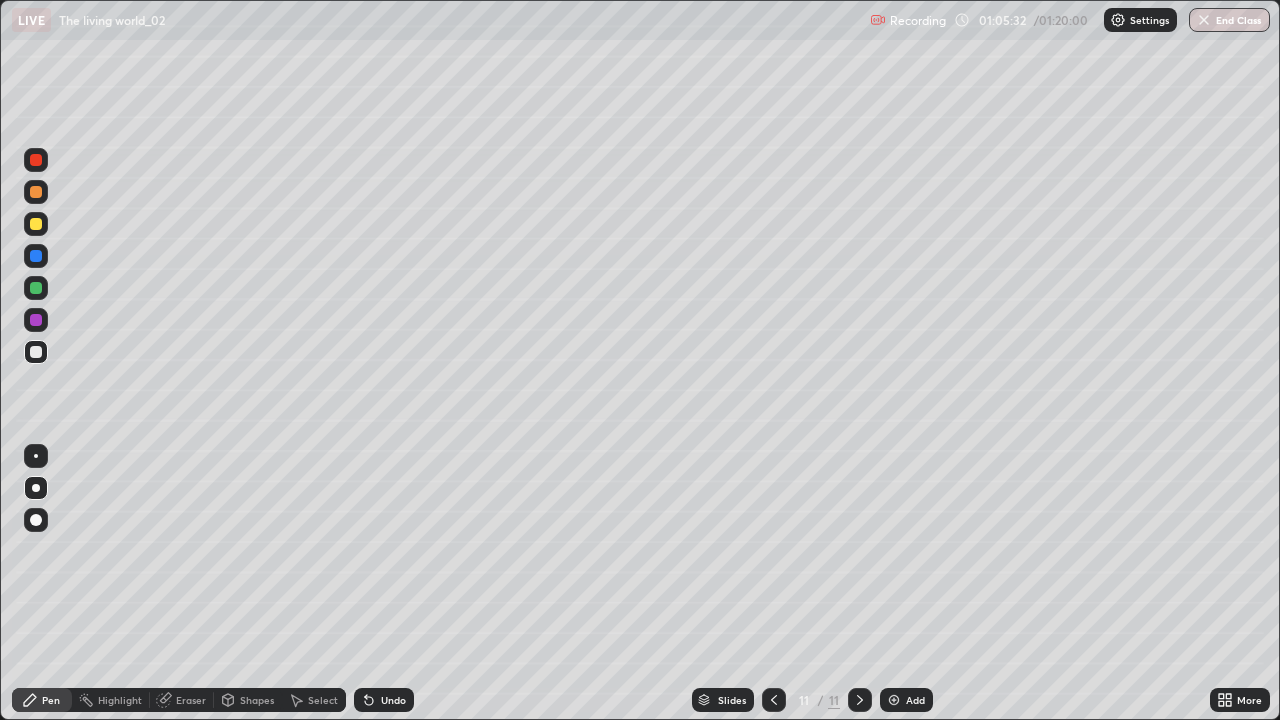click at bounding box center [36, 320] 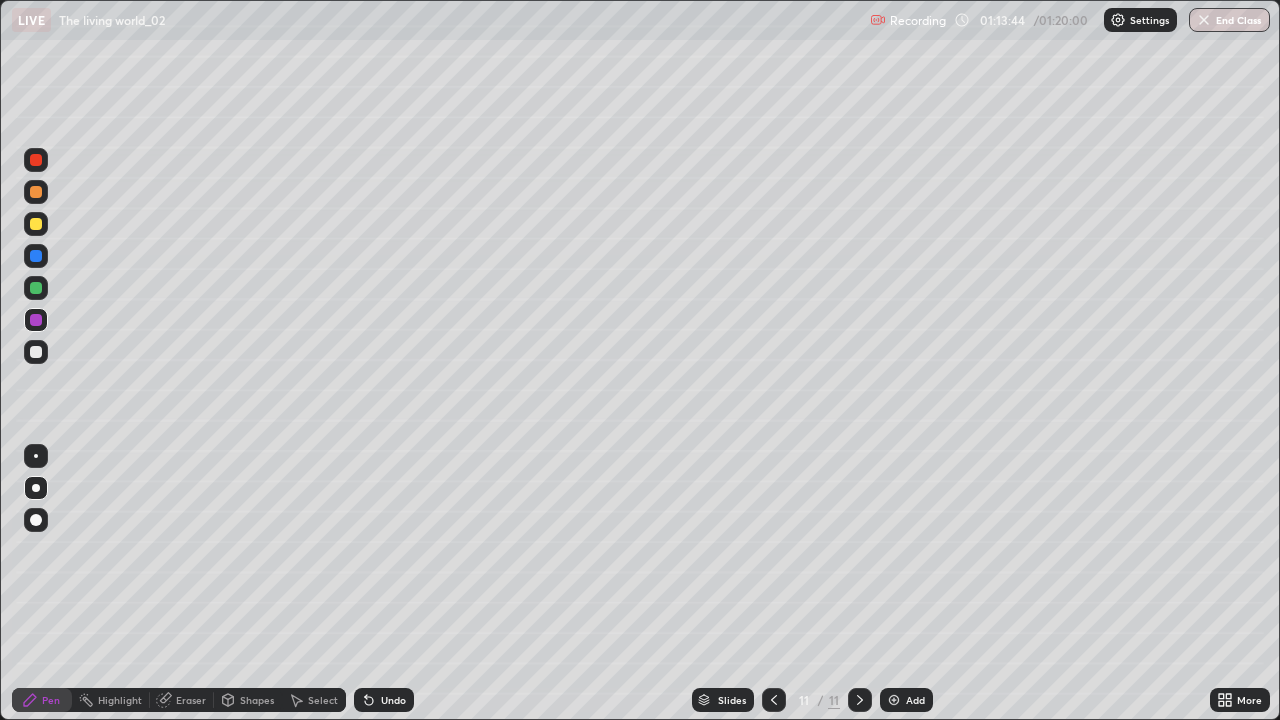 click on "End Class" at bounding box center (1229, 20) 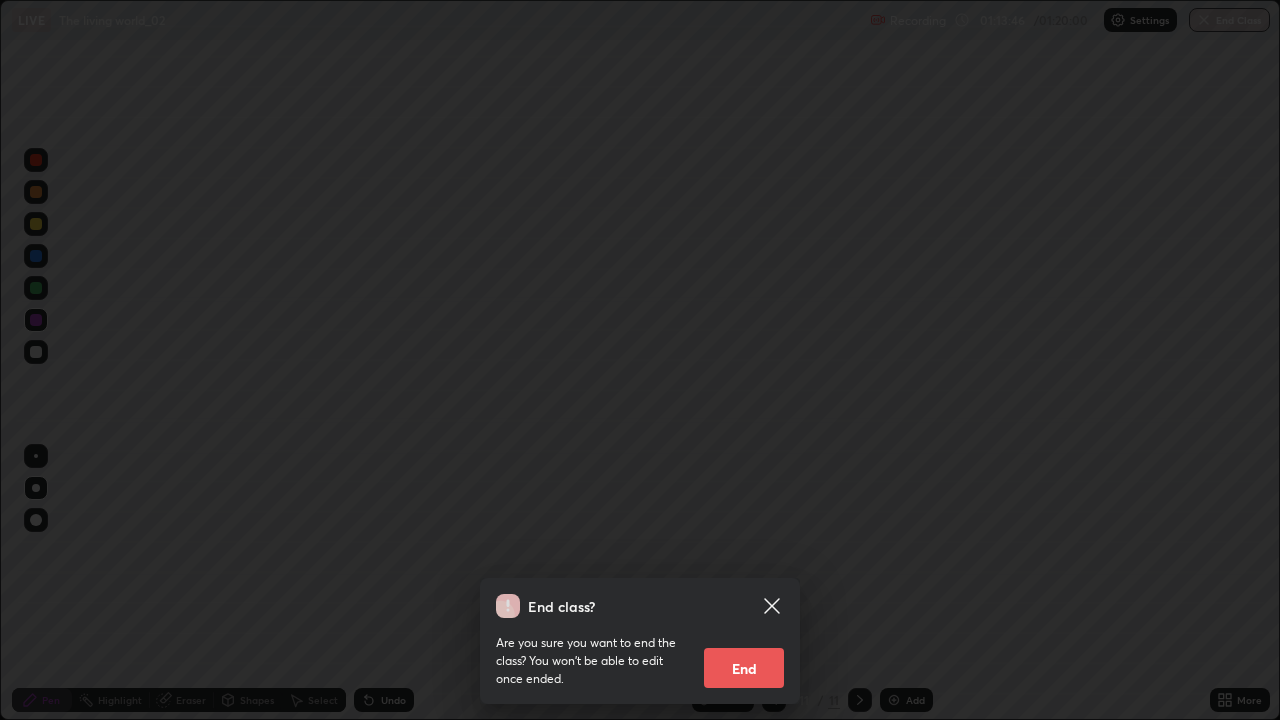 click on "End" at bounding box center [744, 668] 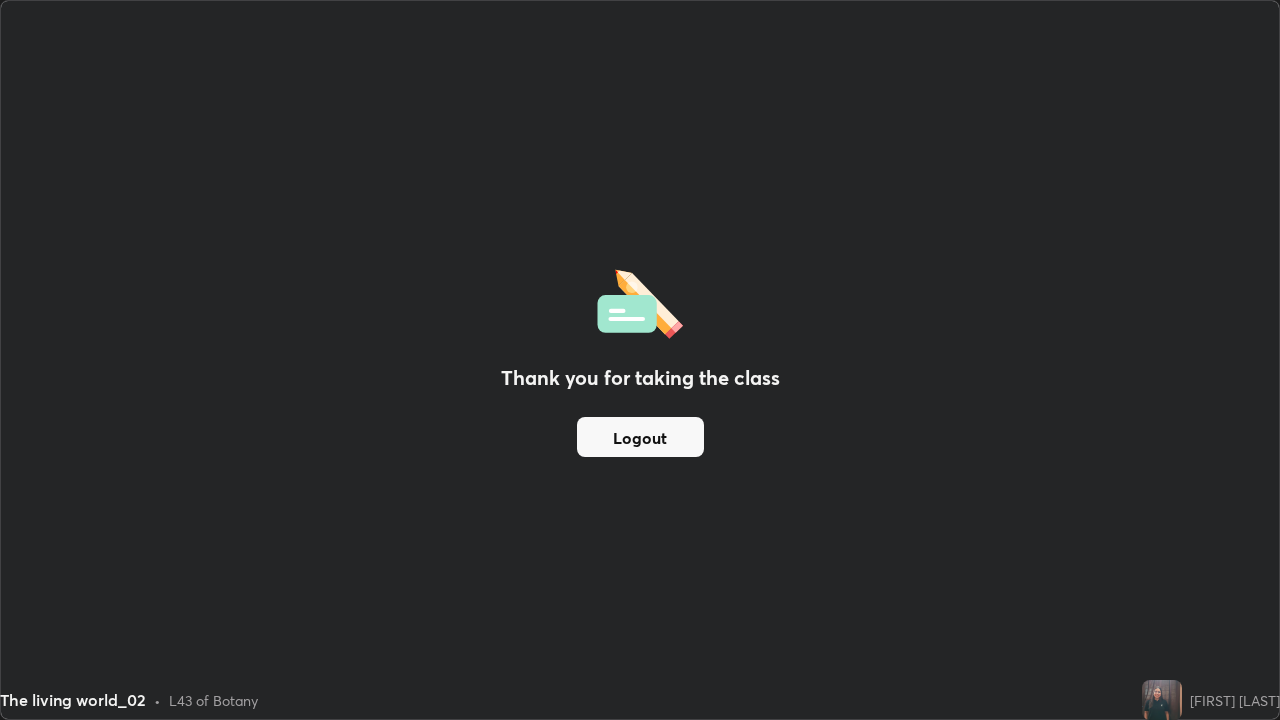 click on "Thank you for taking the class Logout" at bounding box center [640, 360] 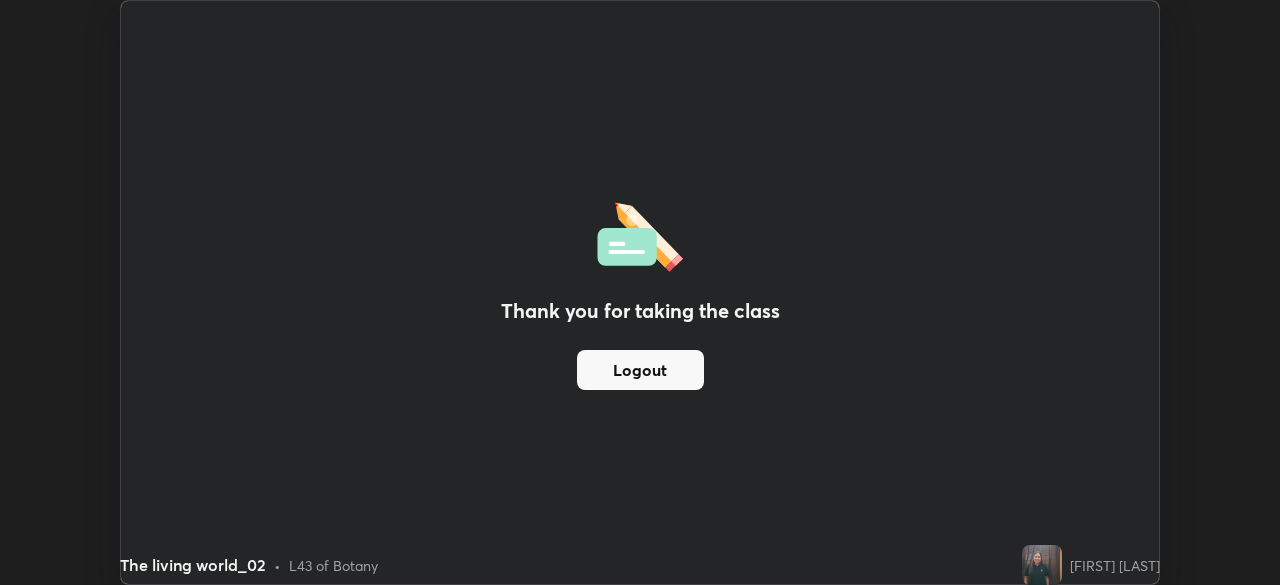 scroll, scrollTop: 585, scrollLeft: 1280, axis: both 